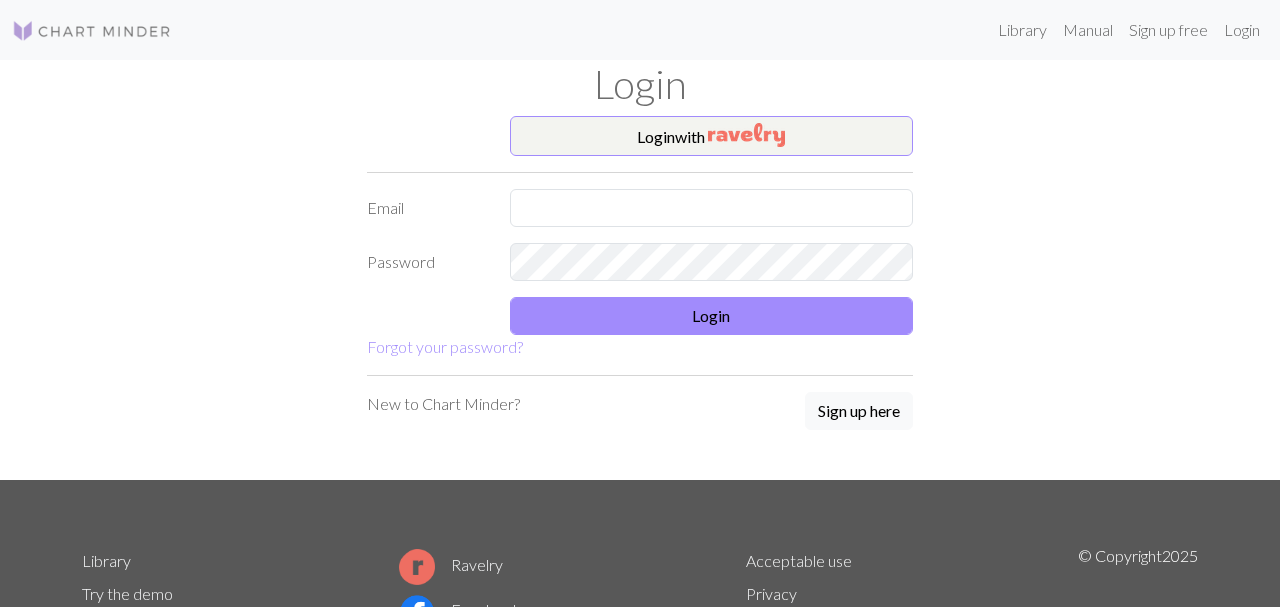 scroll, scrollTop: 0, scrollLeft: 0, axis: both 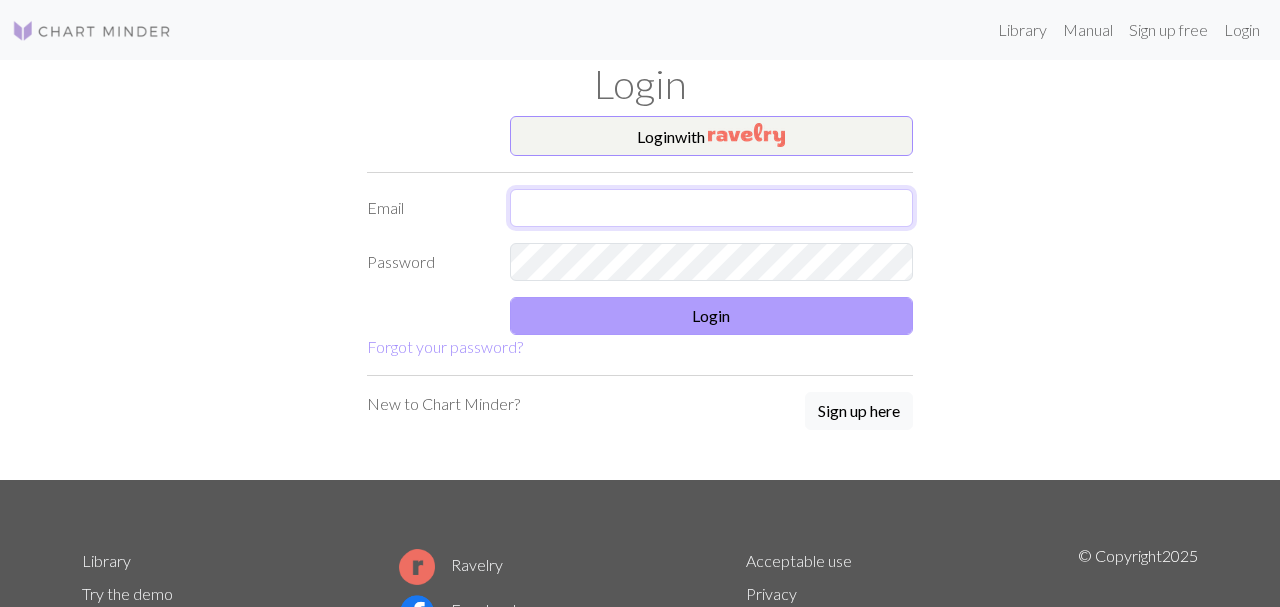 type on "[EMAIL]" 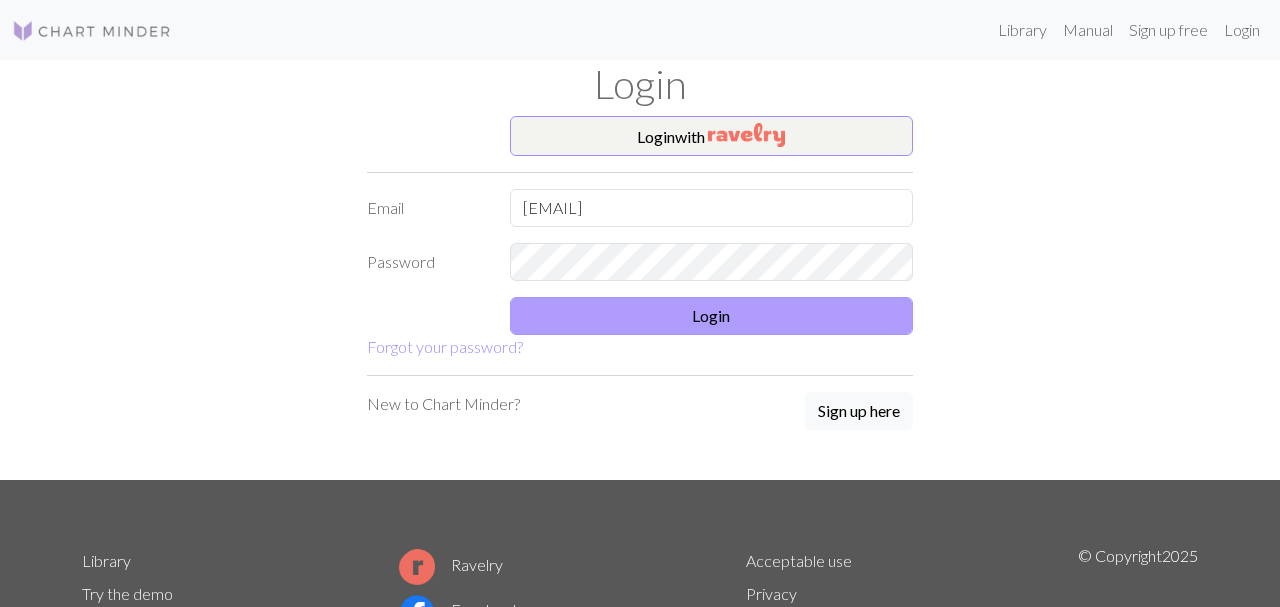 click on "Login" at bounding box center (712, 316) 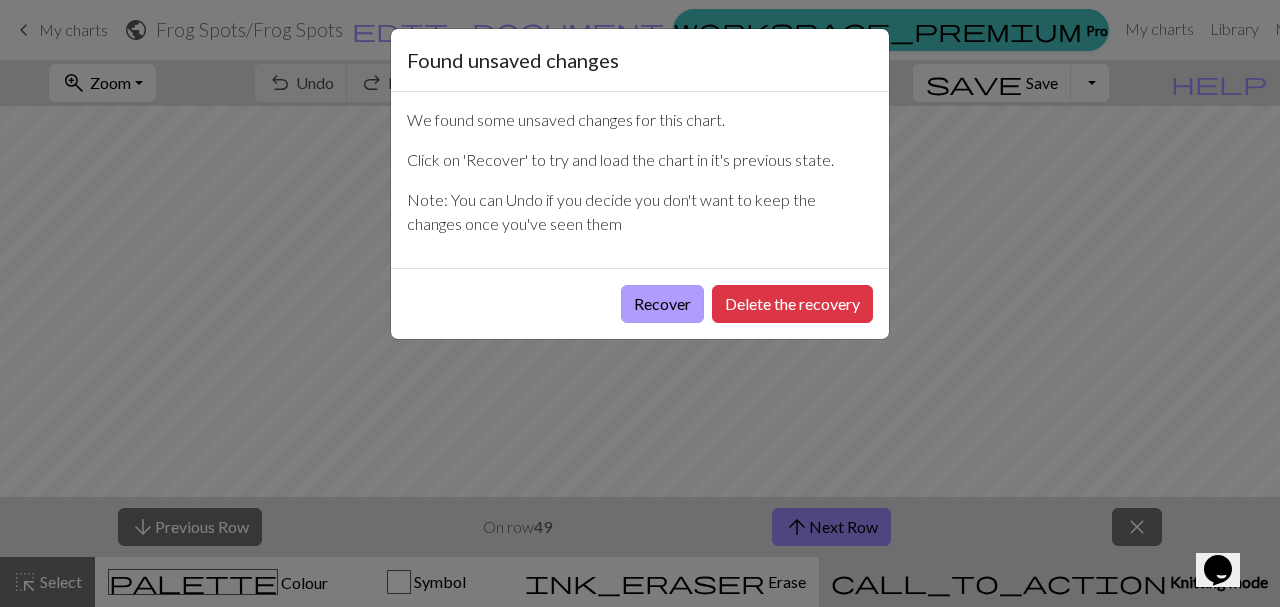 click on "Recover" at bounding box center (662, 304) 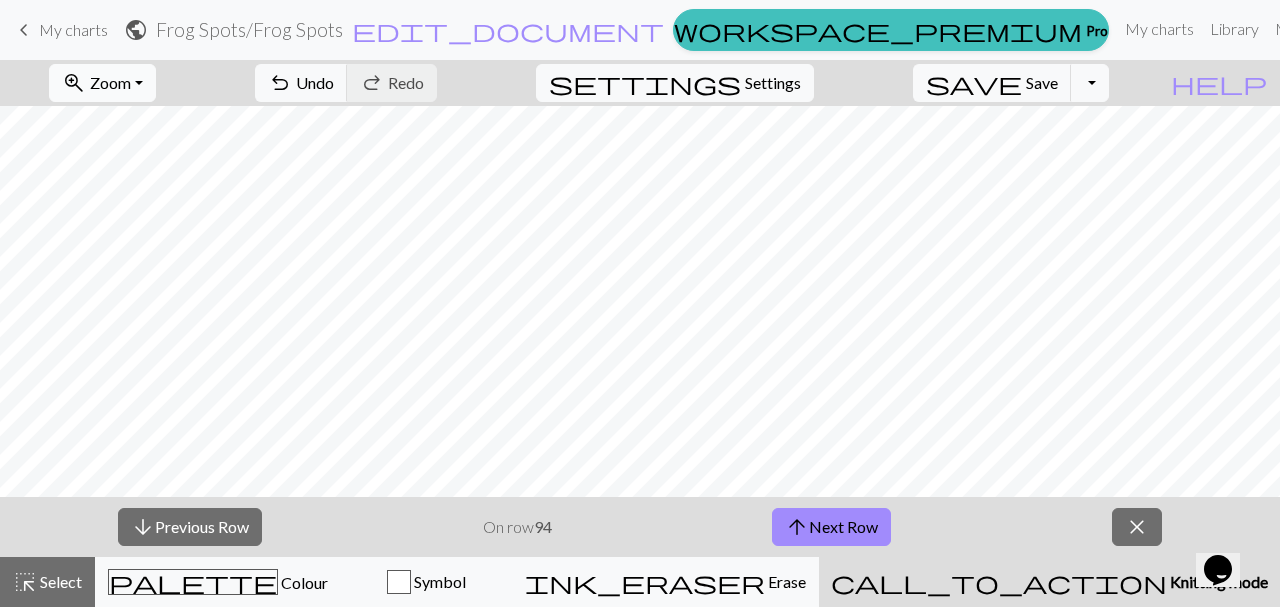 click on "zoom_in Zoom Zoom" at bounding box center [102, 83] 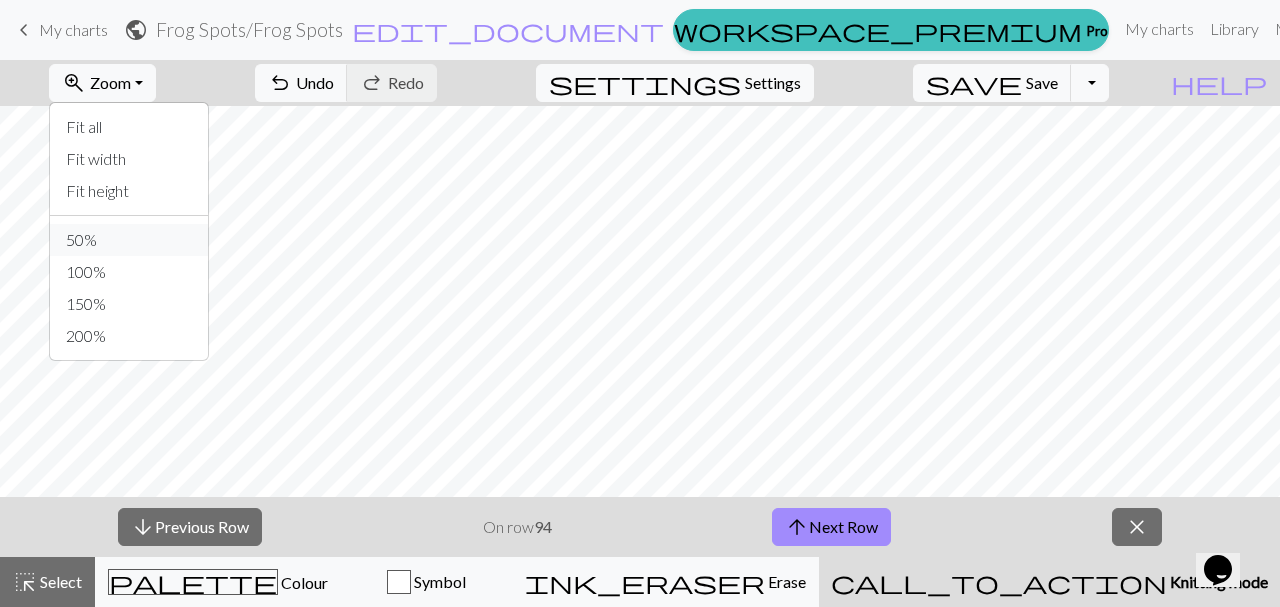 click on "50%" at bounding box center [129, 240] 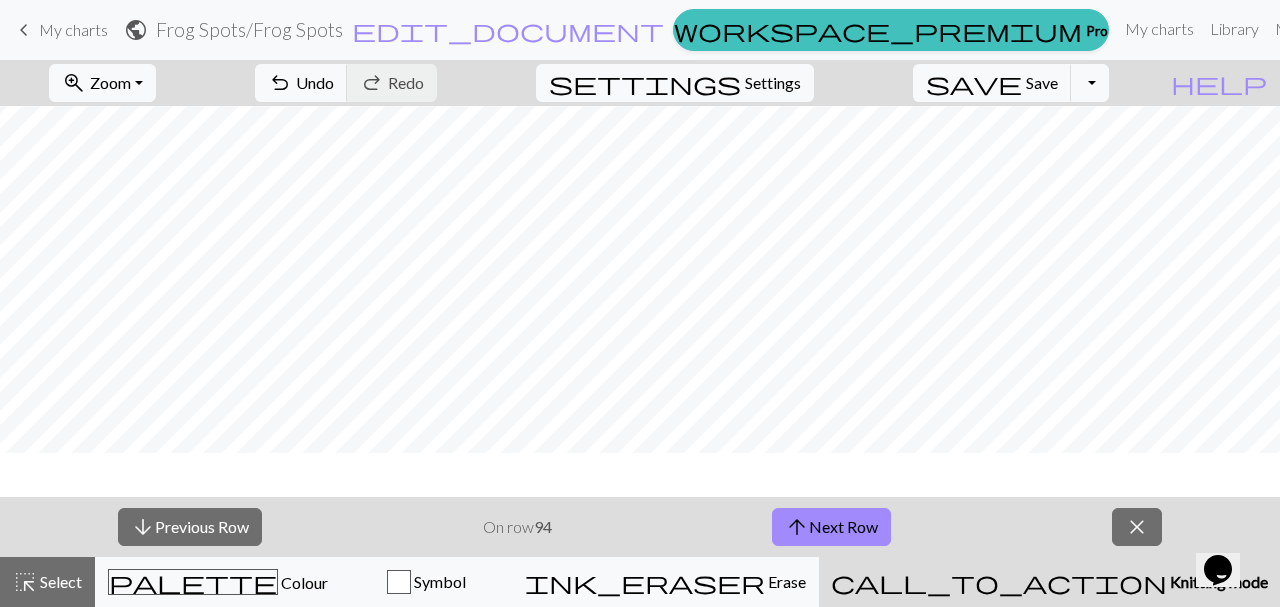 scroll, scrollTop: 14, scrollLeft: 141, axis: both 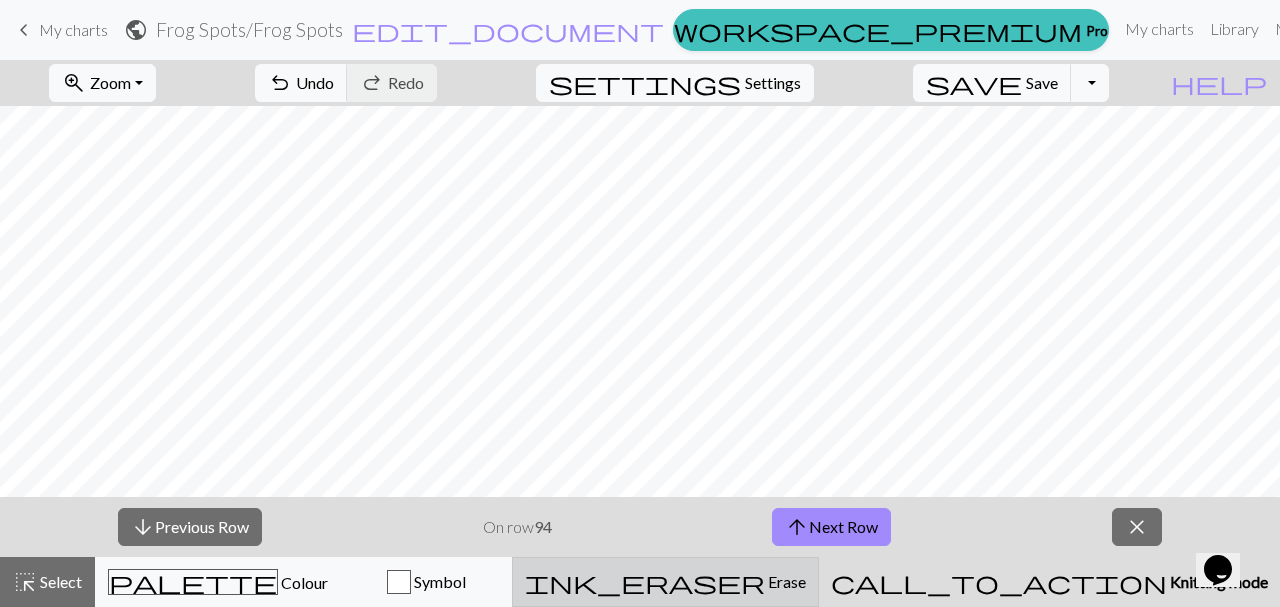 click on "ink_eraser   Erase   Erase" at bounding box center [665, 582] 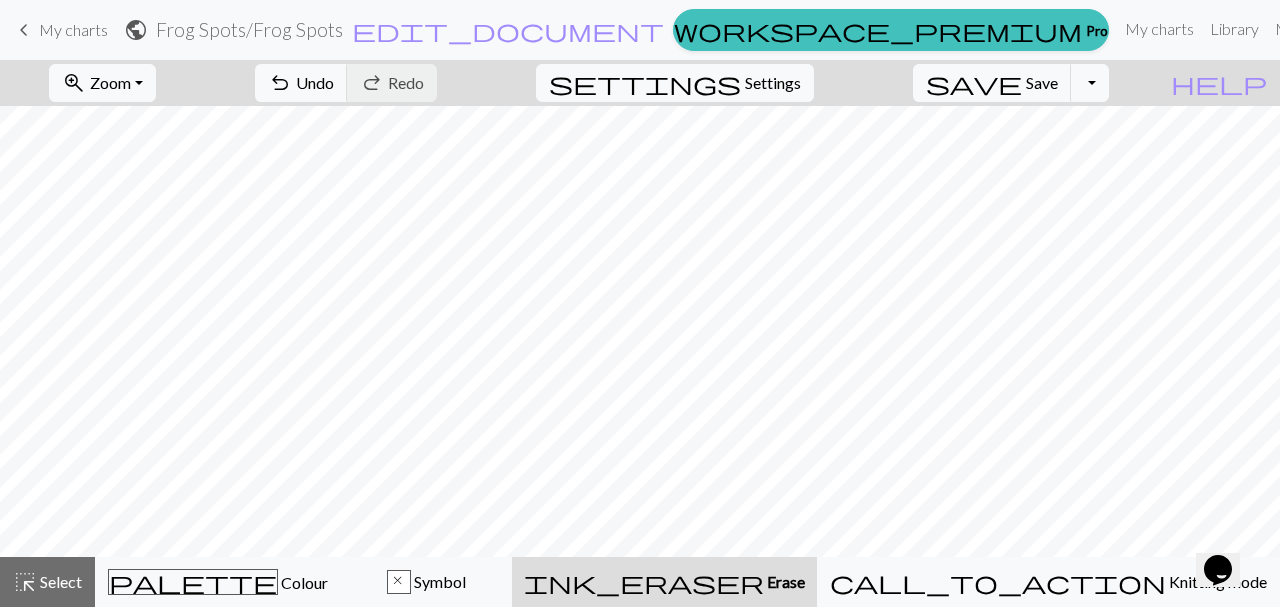 scroll, scrollTop: 669, scrollLeft: 141, axis: both 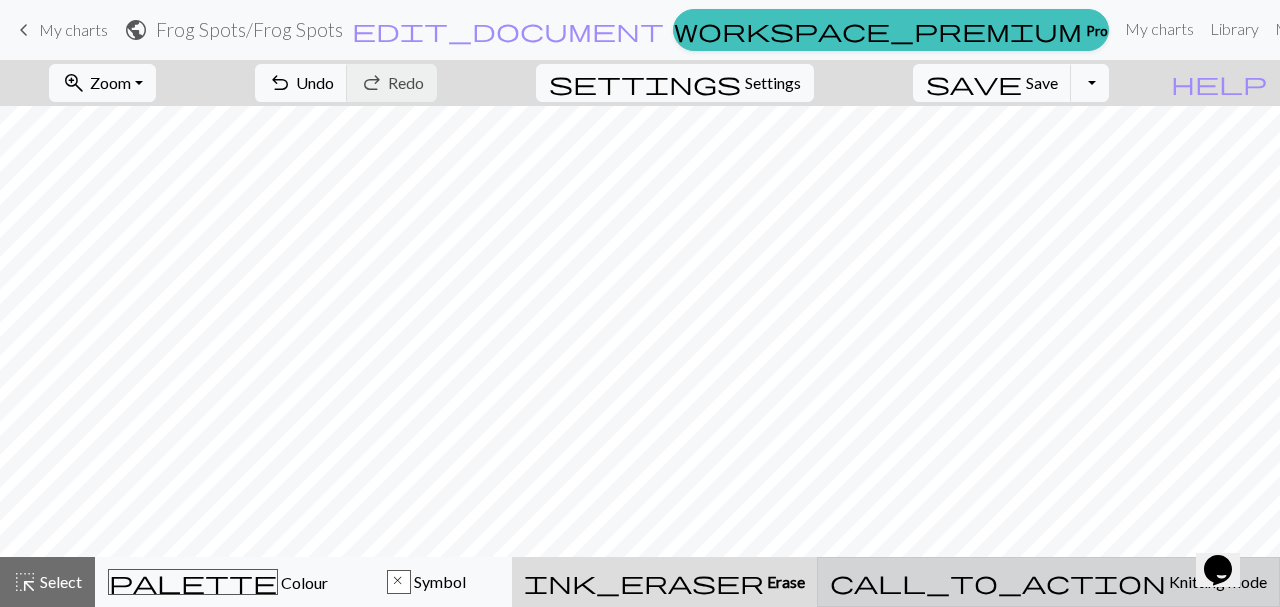 click on "call_to_action   Knitting mode   Knitting mode" at bounding box center [1048, 582] 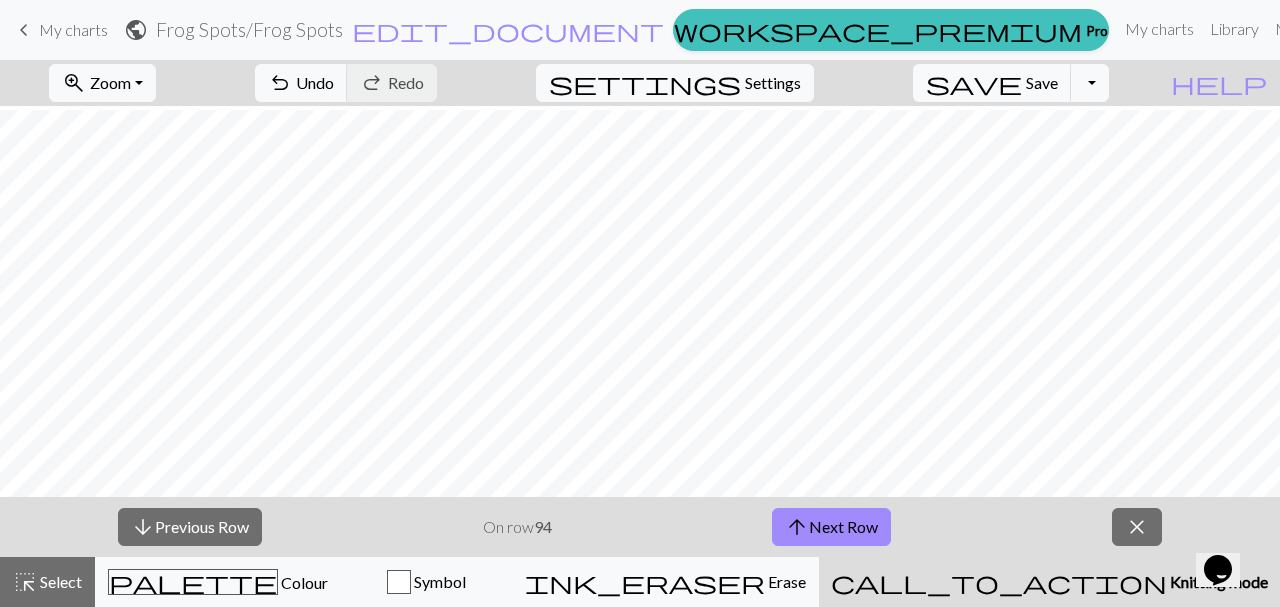 scroll, scrollTop: 310, scrollLeft: 141, axis: both 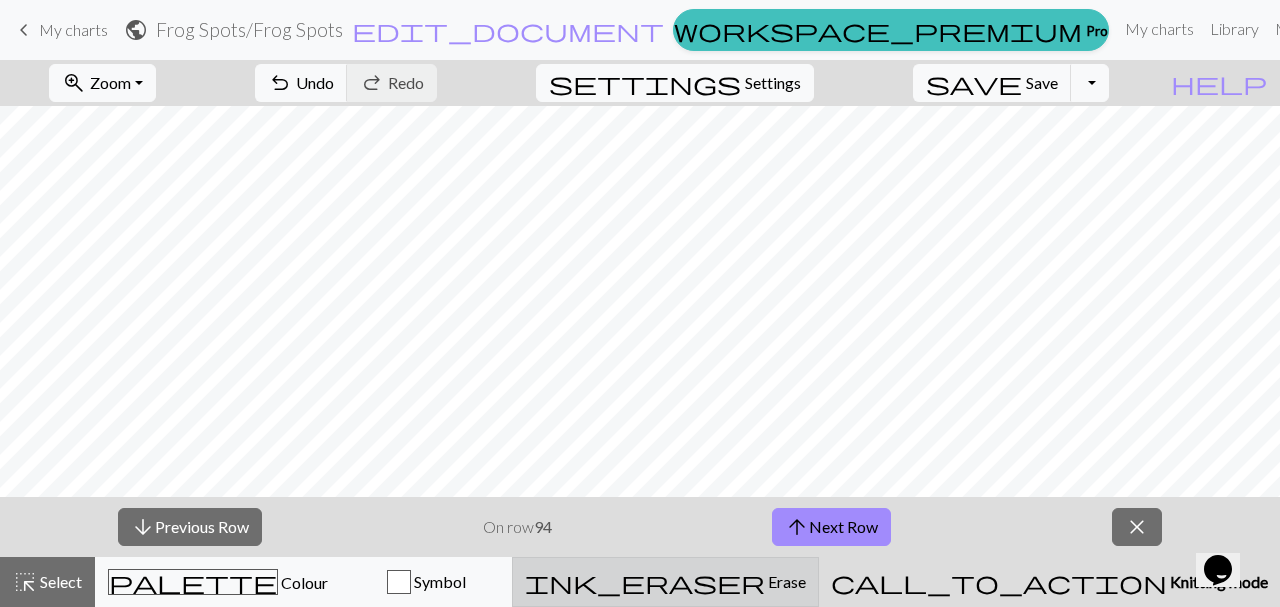 click on "ink_eraser   Erase   Erase" at bounding box center (665, 582) 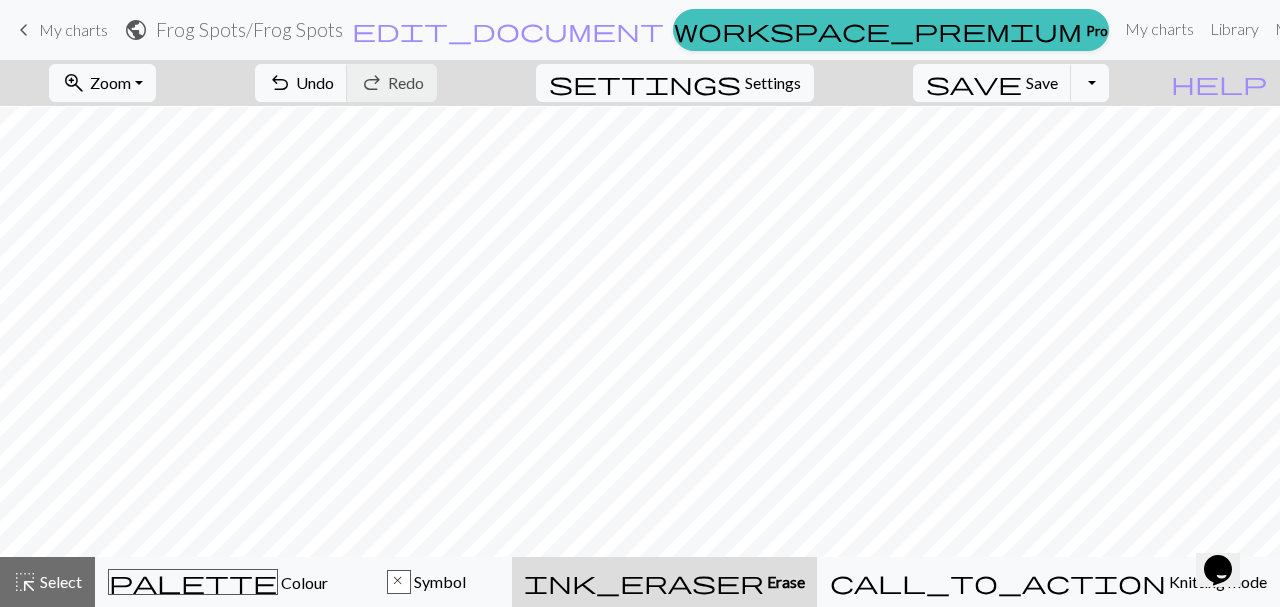 scroll, scrollTop: 71, scrollLeft: 141, axis: both 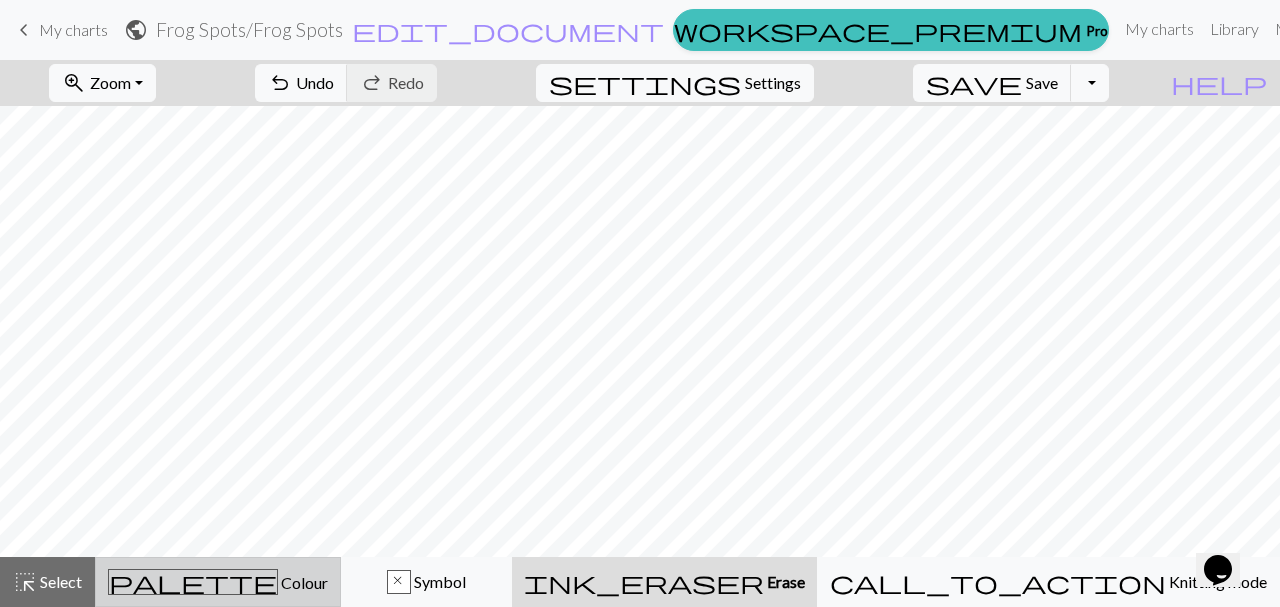 click on "palette   Colour   Colour" at bounding box center (218, 582) 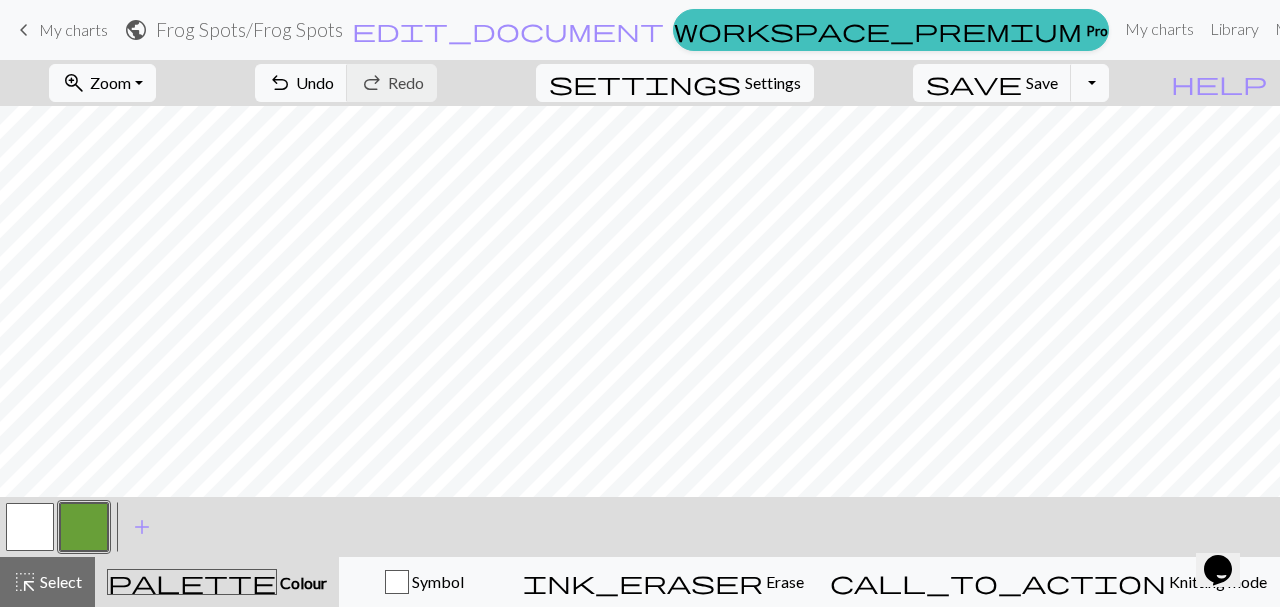 click at bounding box center [30, 527] 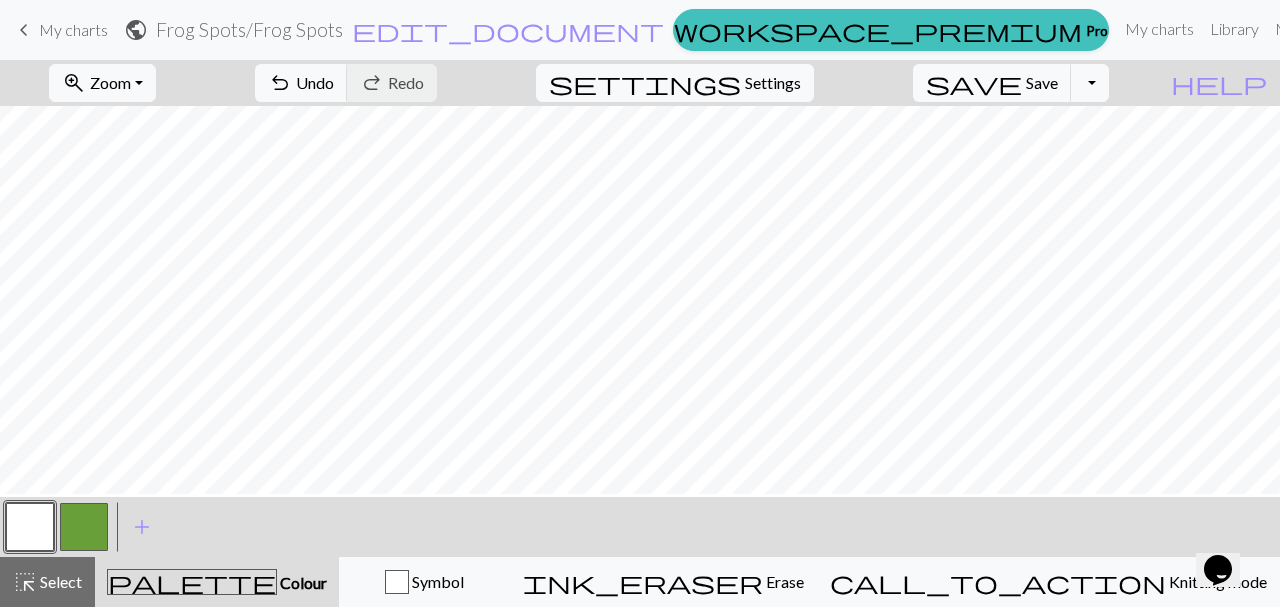 scroll, scrollTop: 703, scrollLeft: 141, axis: both 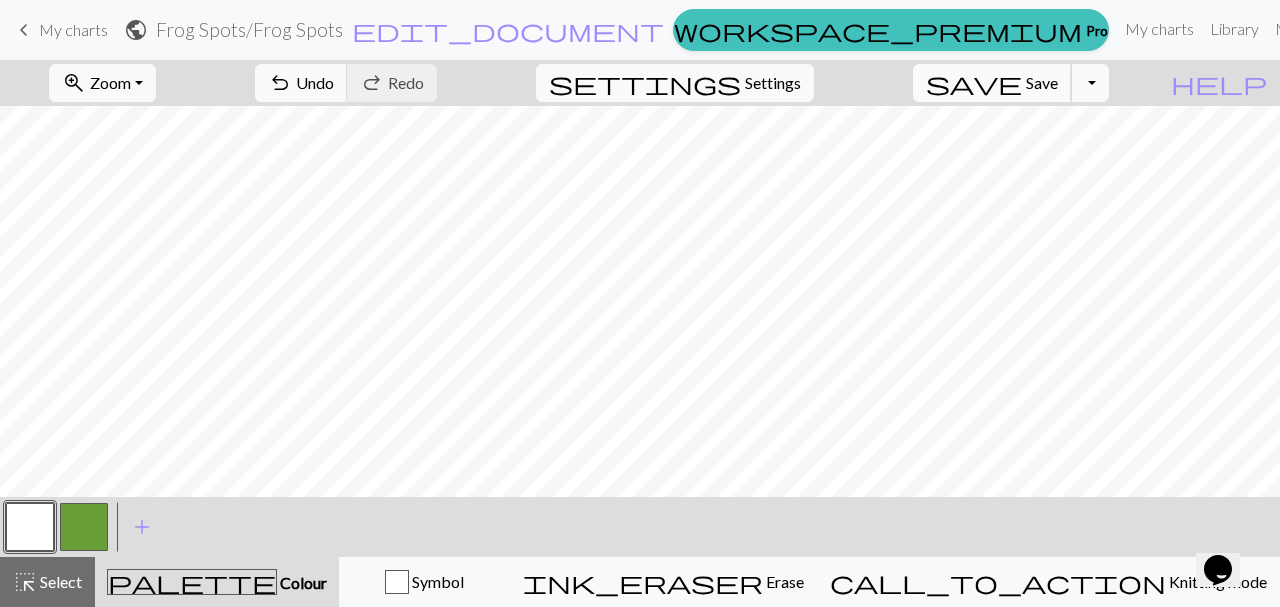 click on "save" at bounding box center [974, 83] 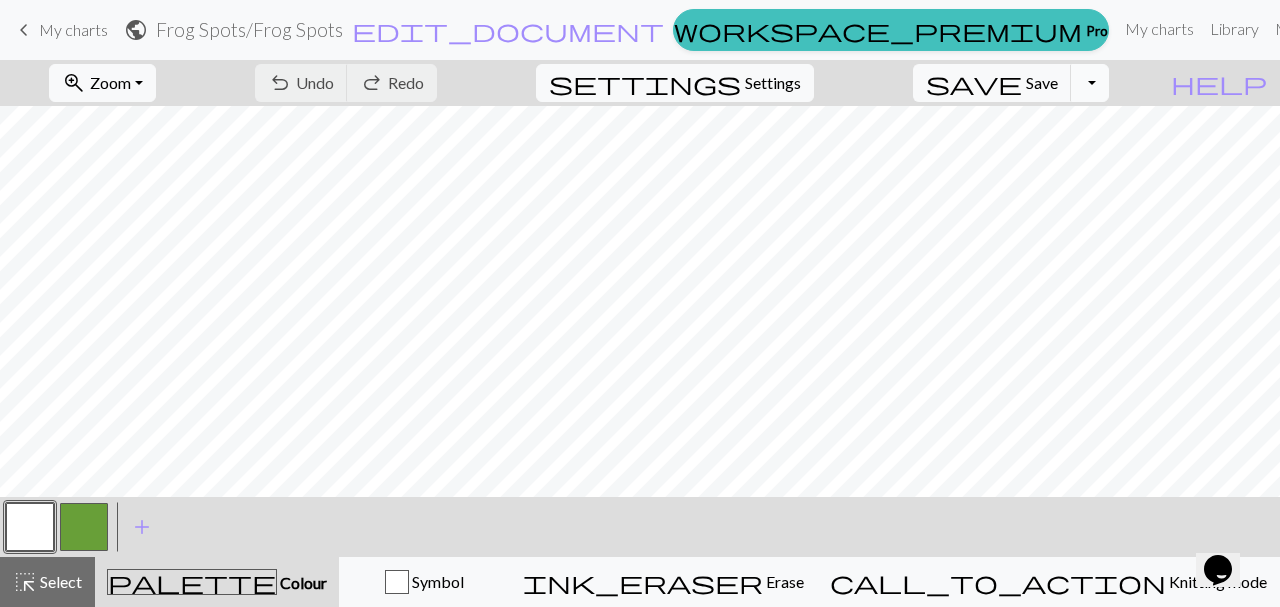 click on "Toggle Dropdown" at bounding box center [1090, 83] 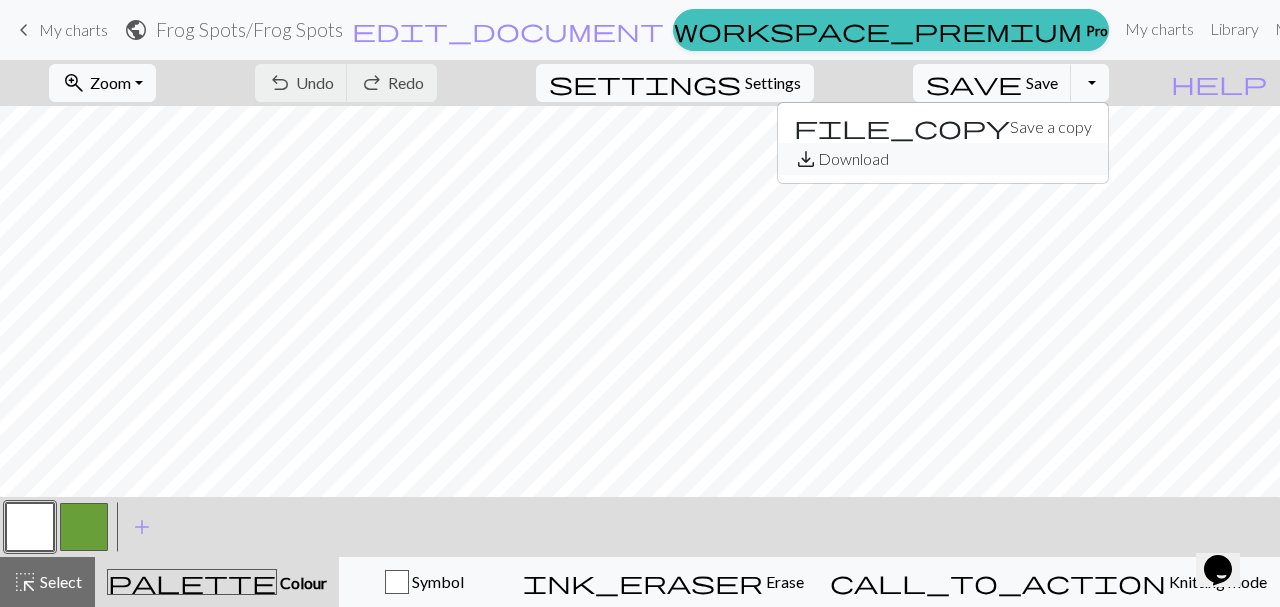 click on "save_alt  Download" at bounding box center [943, 159] 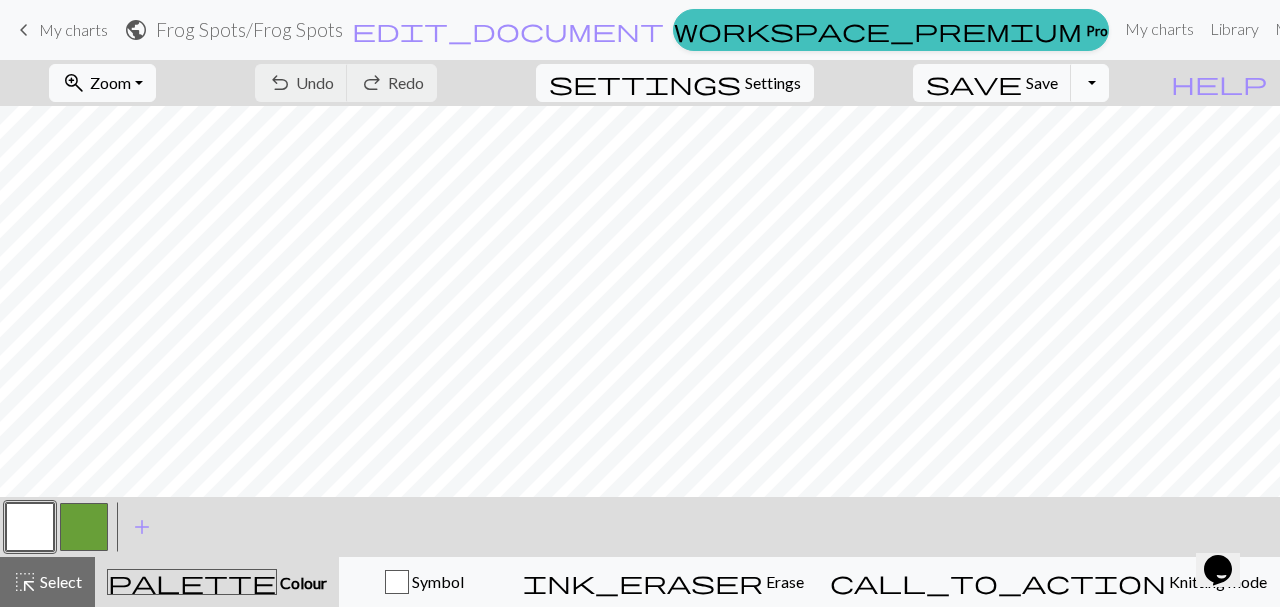 click on "Toggle Dropdown" at bounding box center (1090, 83) 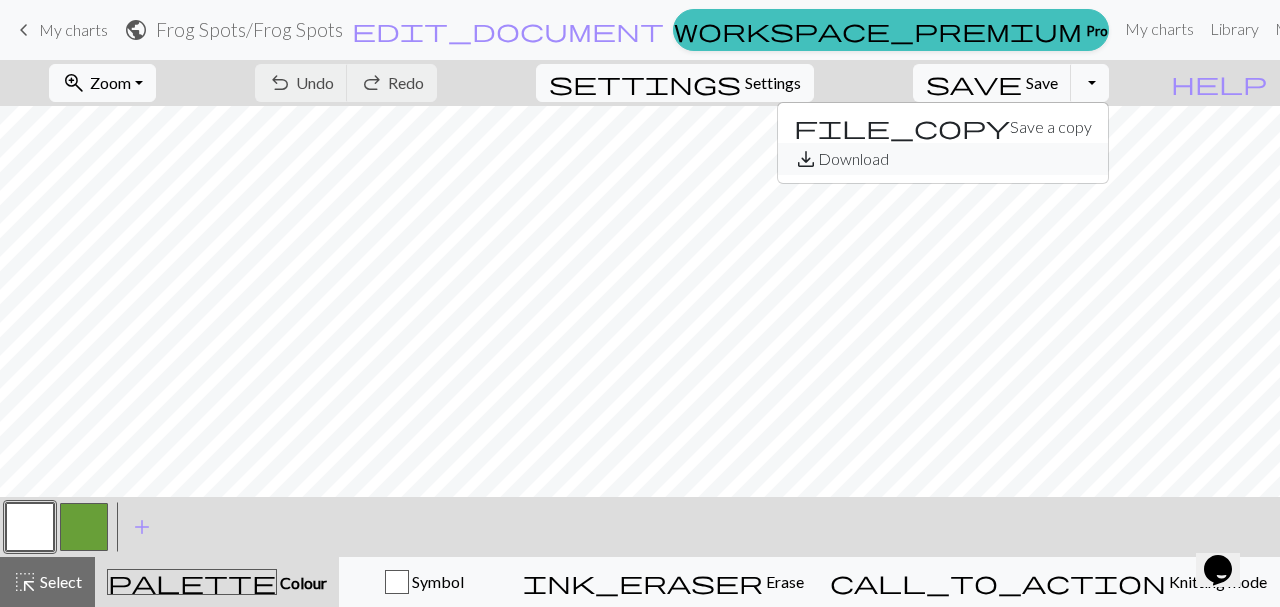 click on "save_alt  Download" at bounding box center [943, 159] 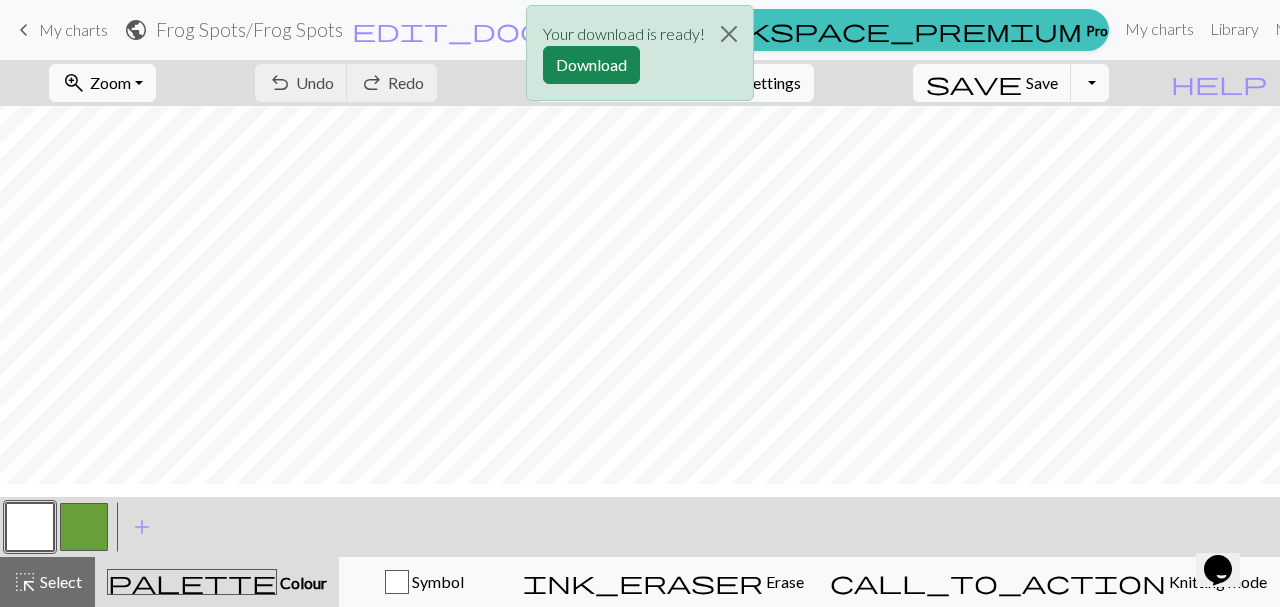 scroll, scrollTop: 851, scrollLeft: 371, axis: both 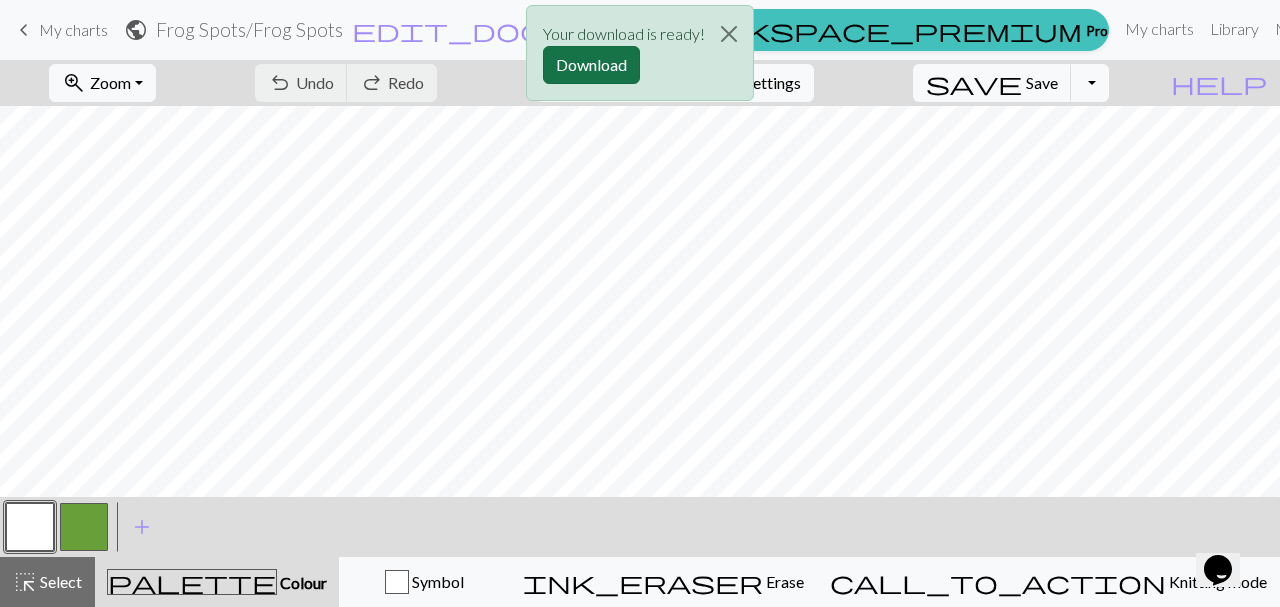 click on "Download" at bounding box center [591, 65] 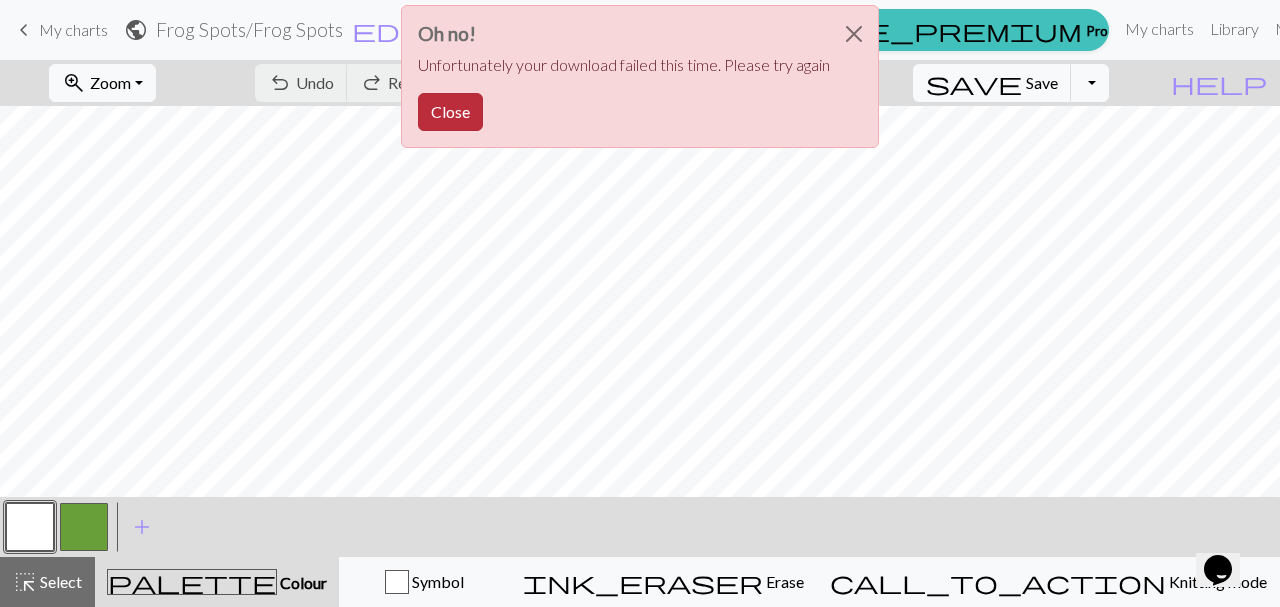 click on "Close" at bounding box center (450, 112) 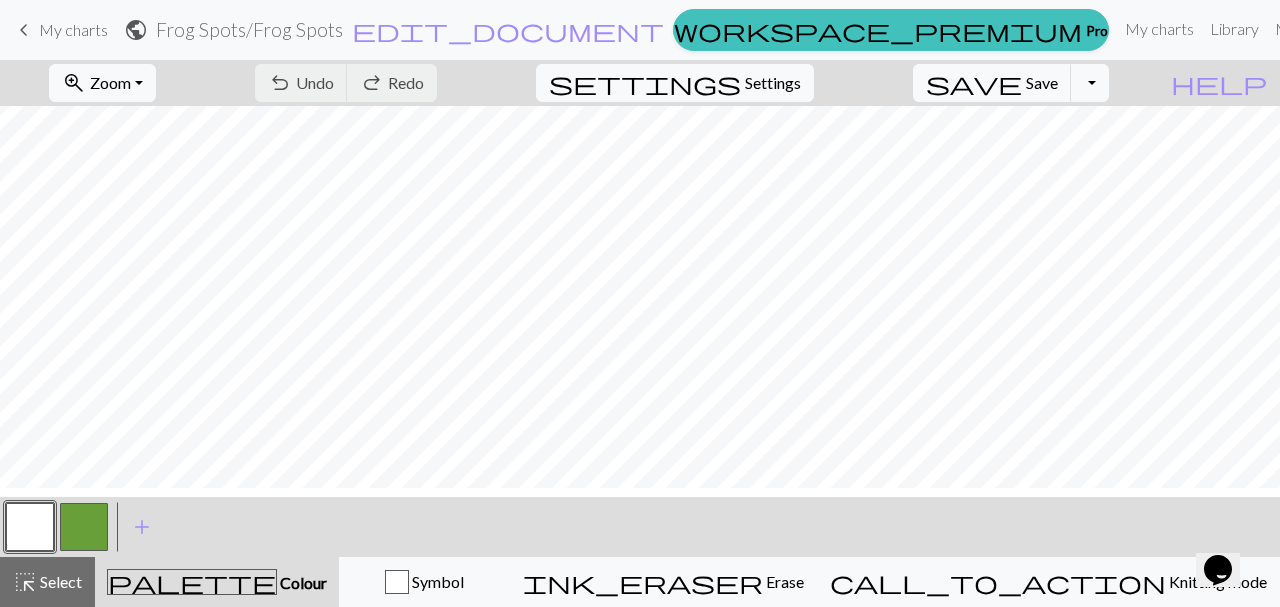scroll, scrollTop: 102, scrollLeft: 176, axis: both 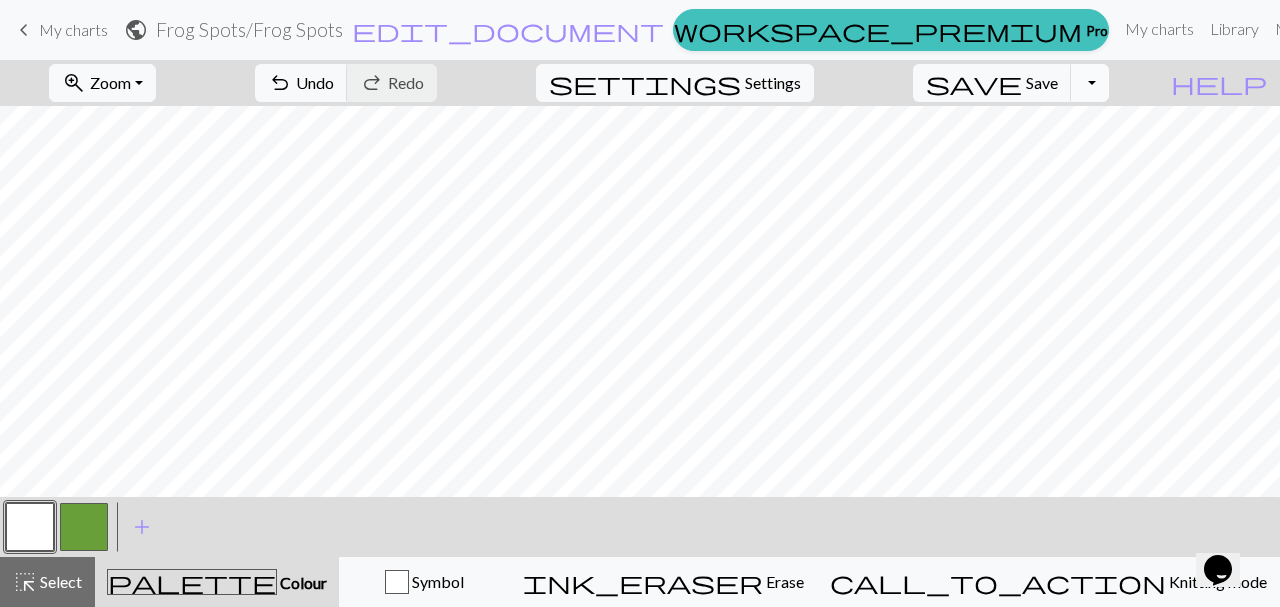 click on "Toggle Dropdown" at bounding box center [1090, 83] 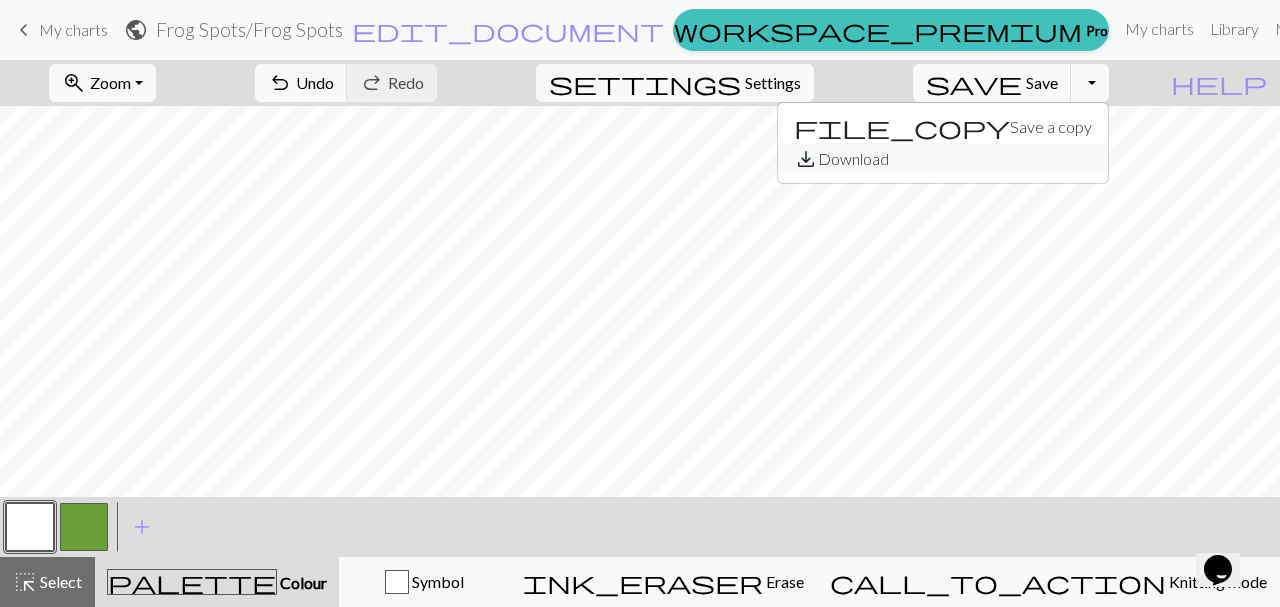 click on "save_alt  Download" at bounding box center [943, 159] 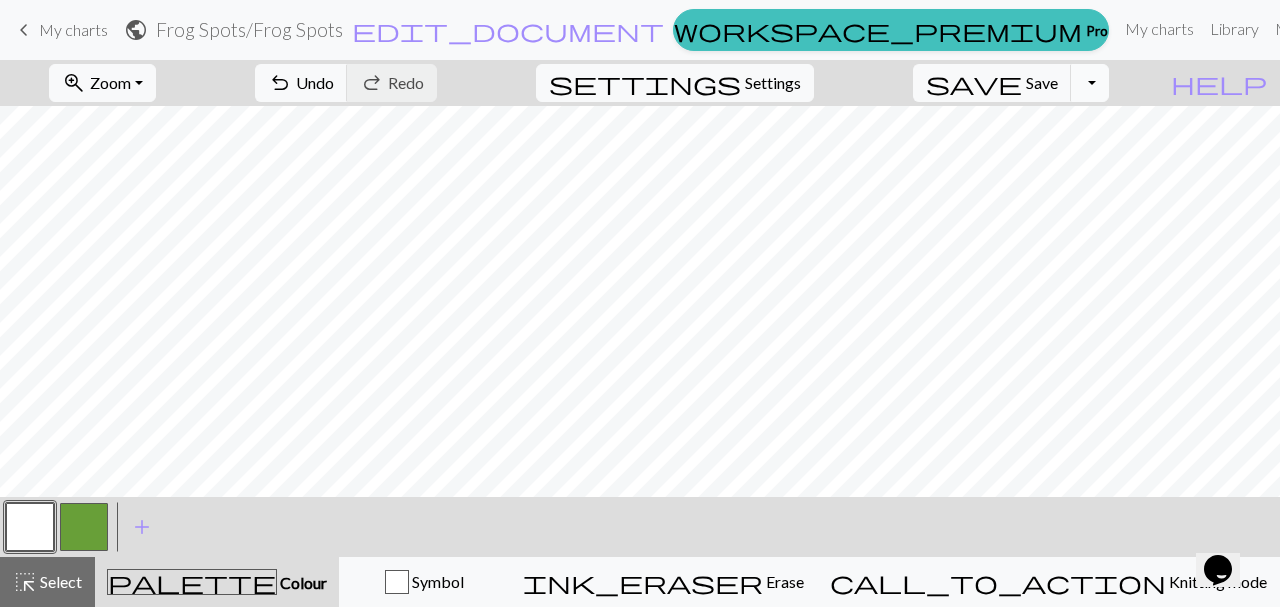 click on "Toggle Dropdown" at bounding box center (1090, 83) 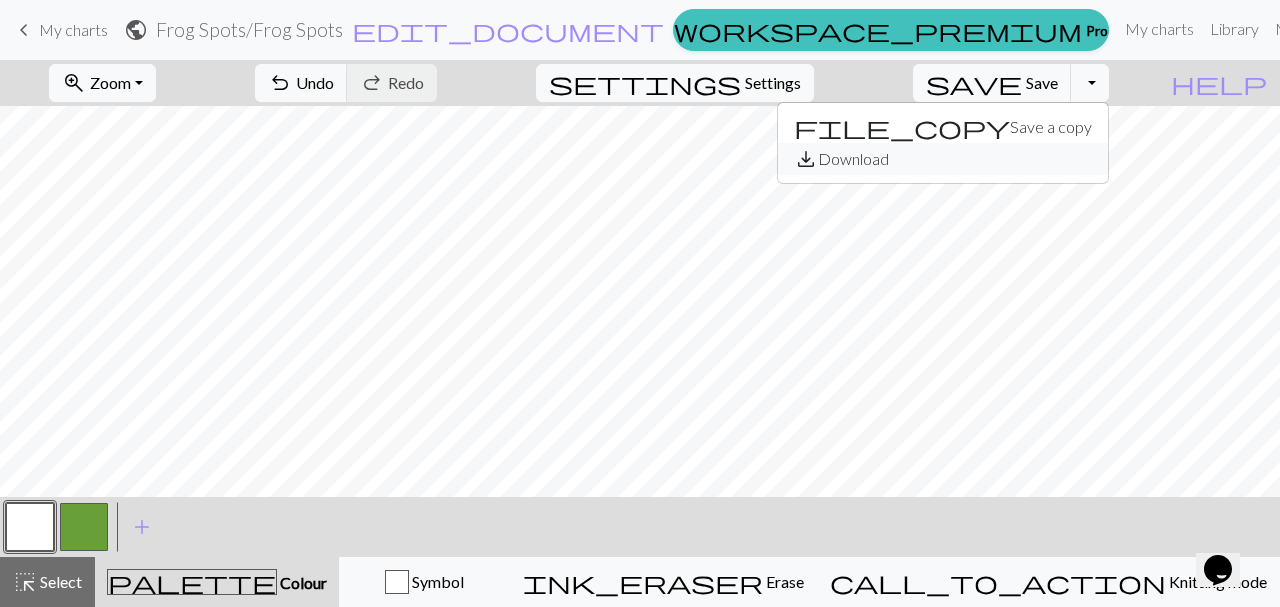 click on "save_alt  Download" at bounding box center (943, 159) 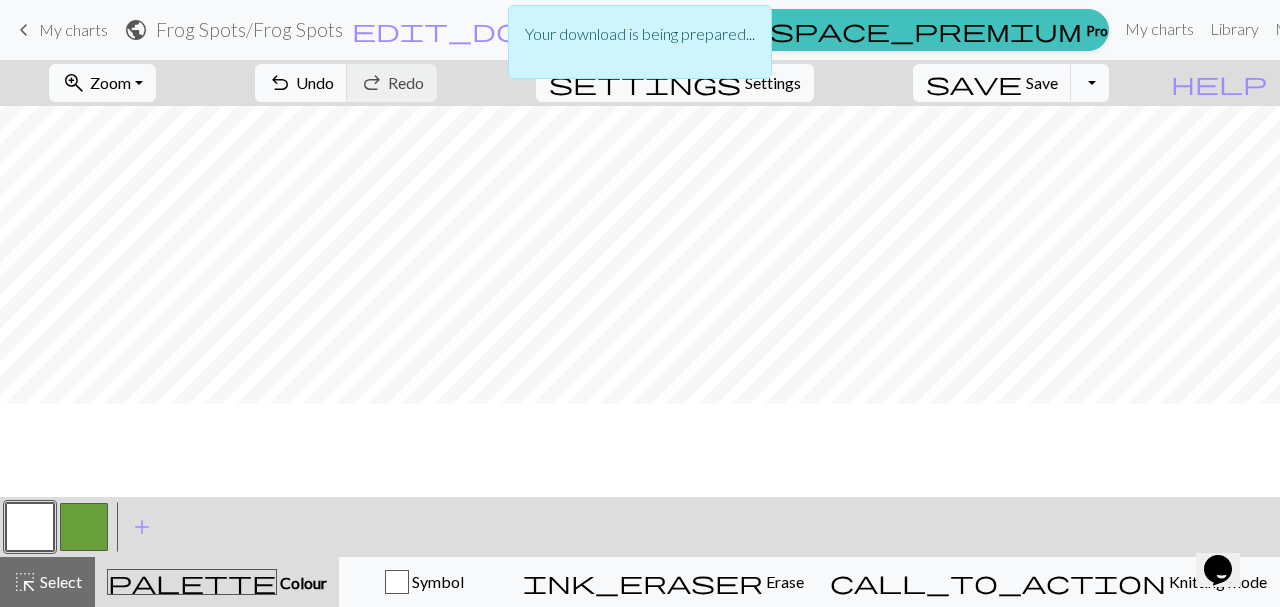 scroll, scrollTop: 0, scrollLeft: 0, axis: both 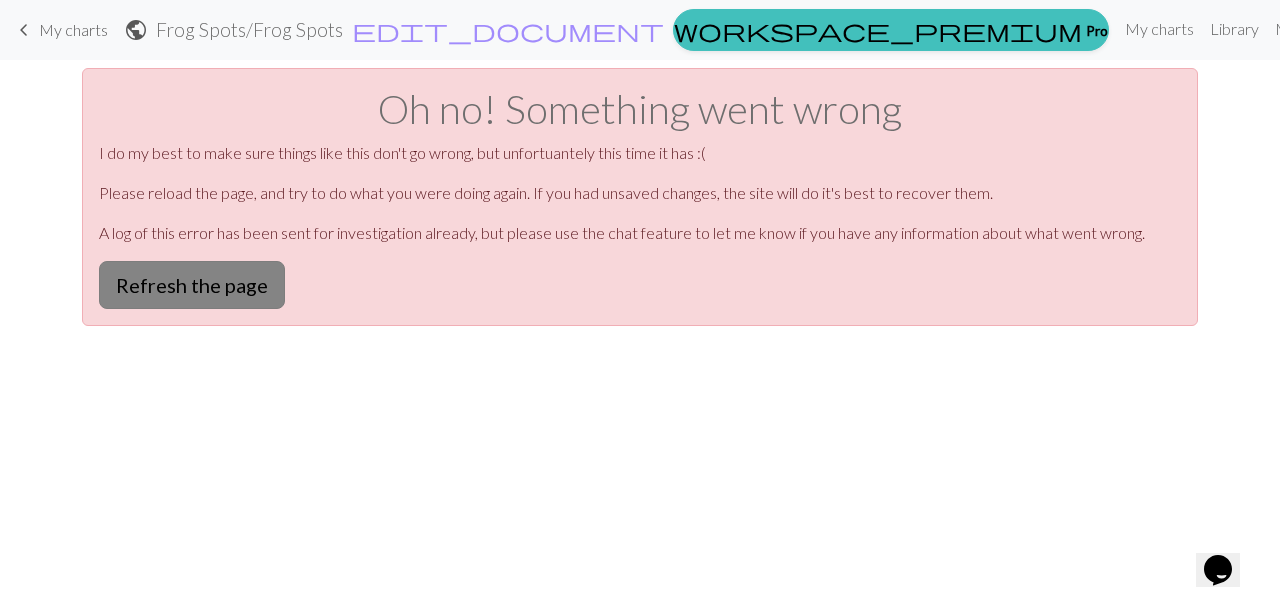 click on "Refresh the page" at bounding box center (192, 285) 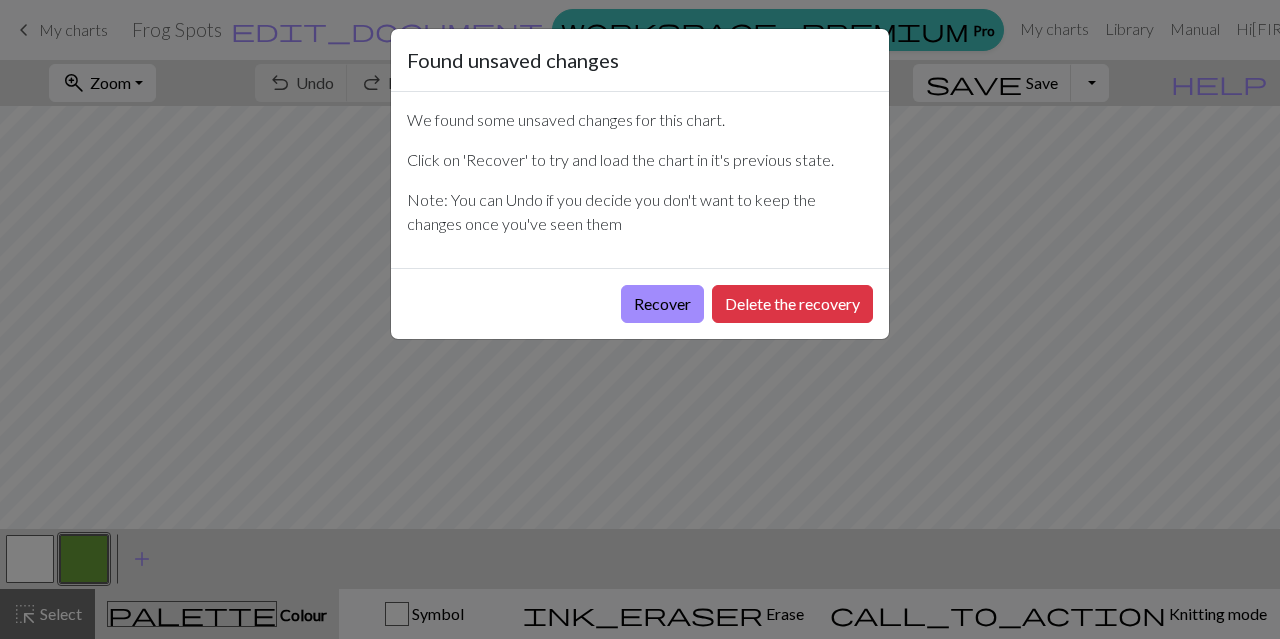 scroll, scrollTop: 0, scrollLeft: 0, axis: both 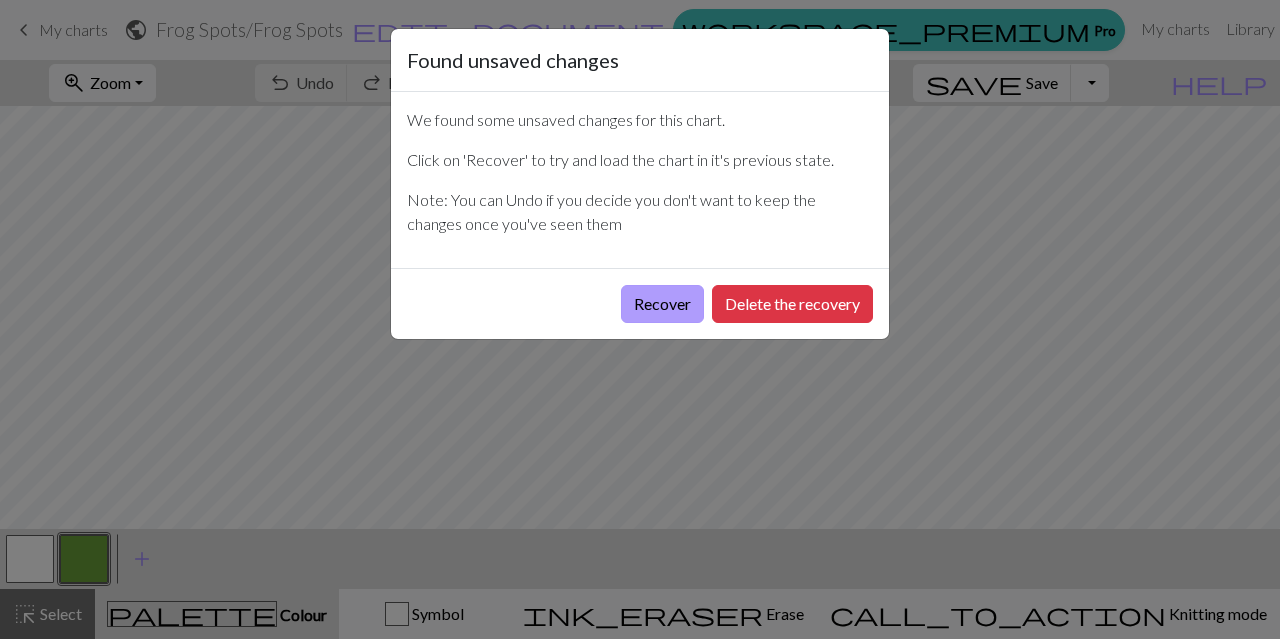 click on "Recover" at bounding box center (662, 304) 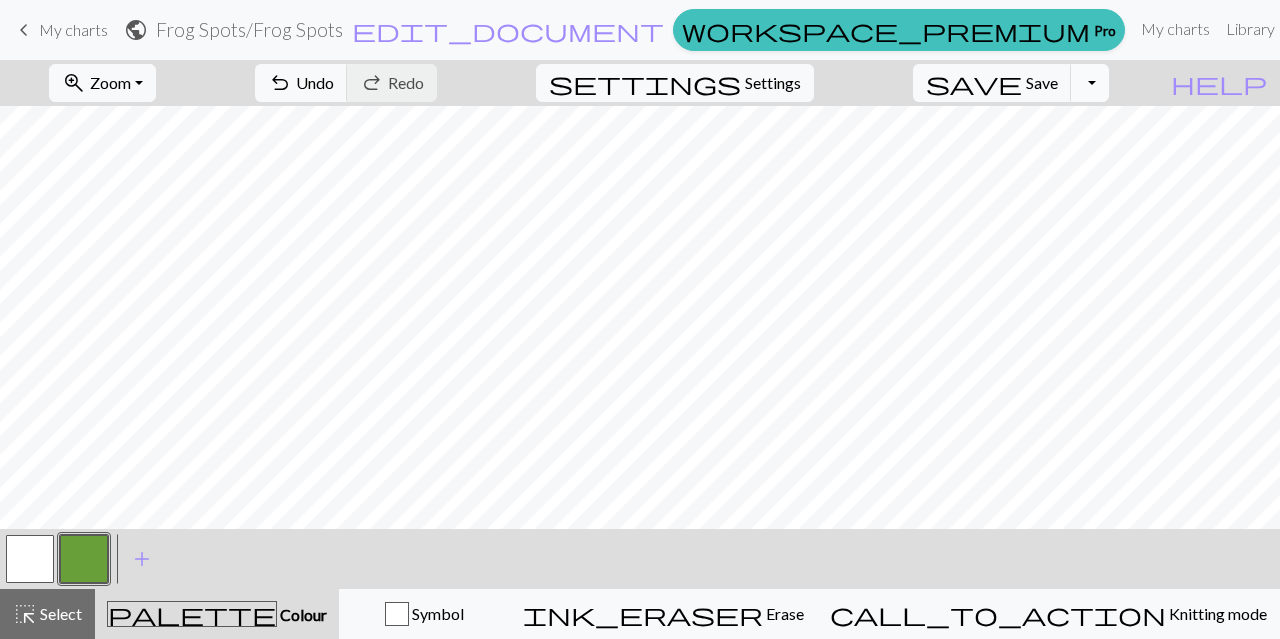 click on "Toggle Dropdown" at bounding box center [1090, 83] 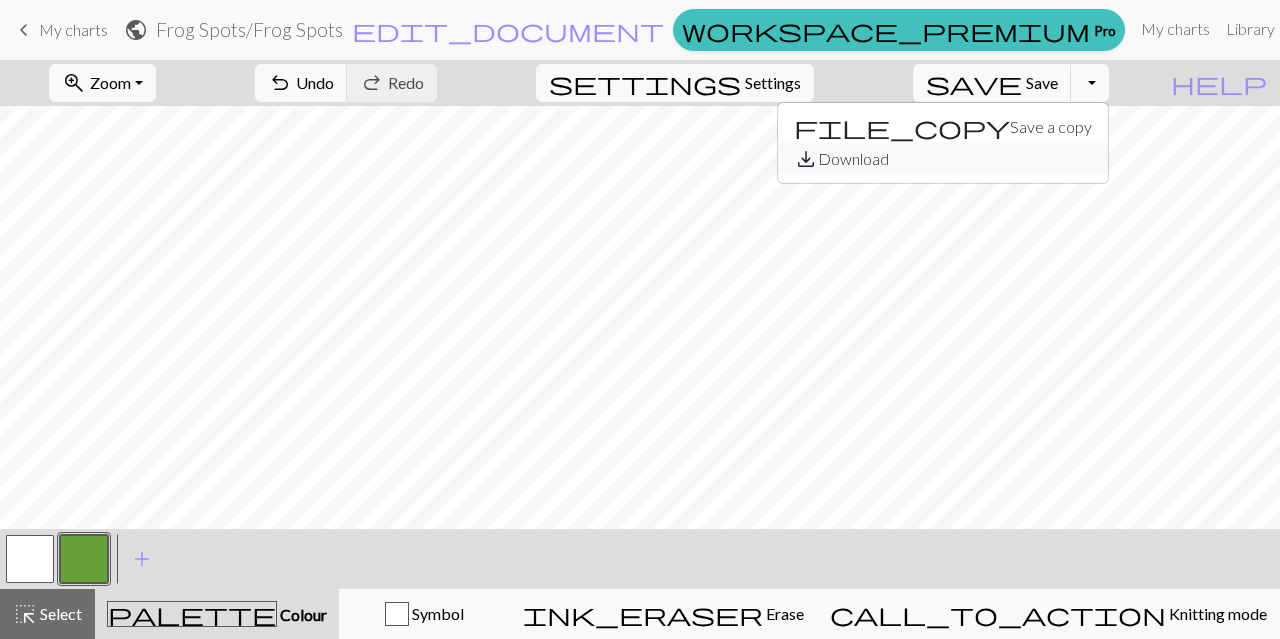 click on "save_alt  Download" at bounding box center (943, 159) 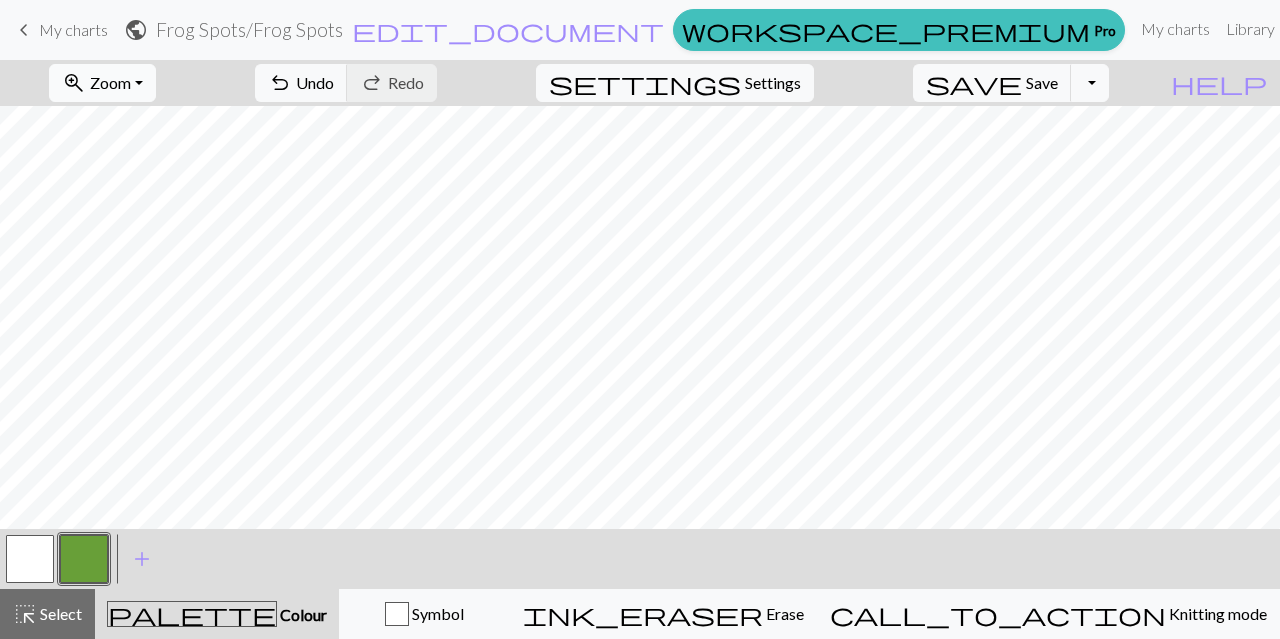 click on "zoom_in Zoom Zoom" at bounding box center (102, 83) 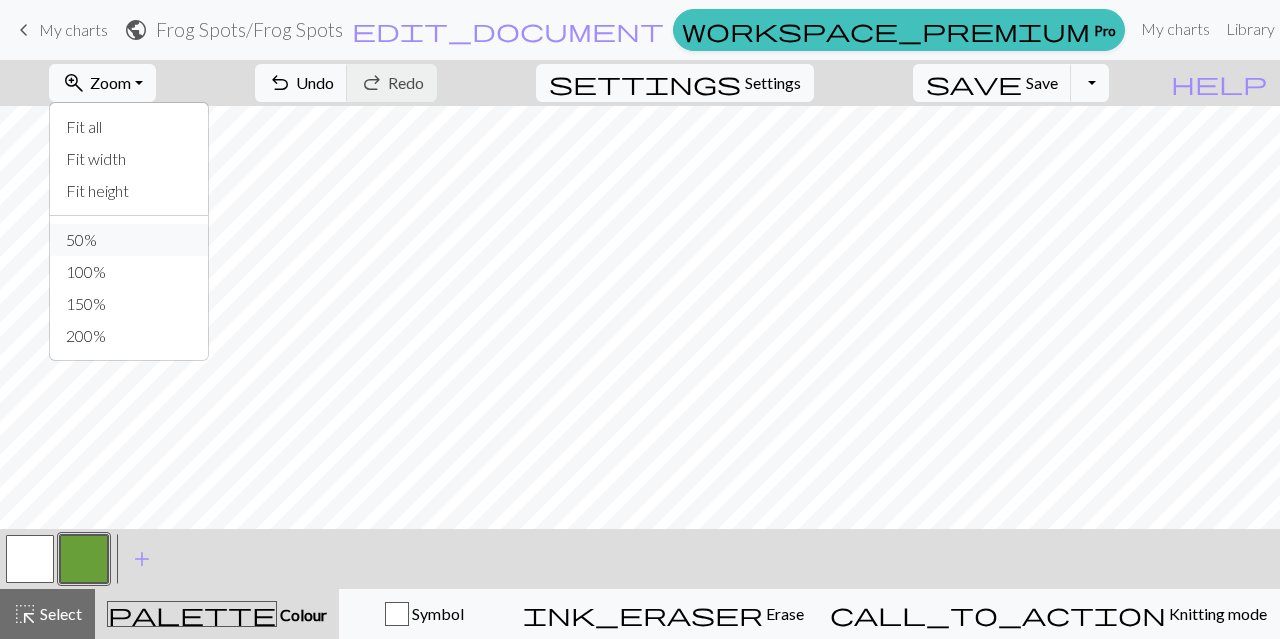 click on "50%" at bounding box center [129, 240] 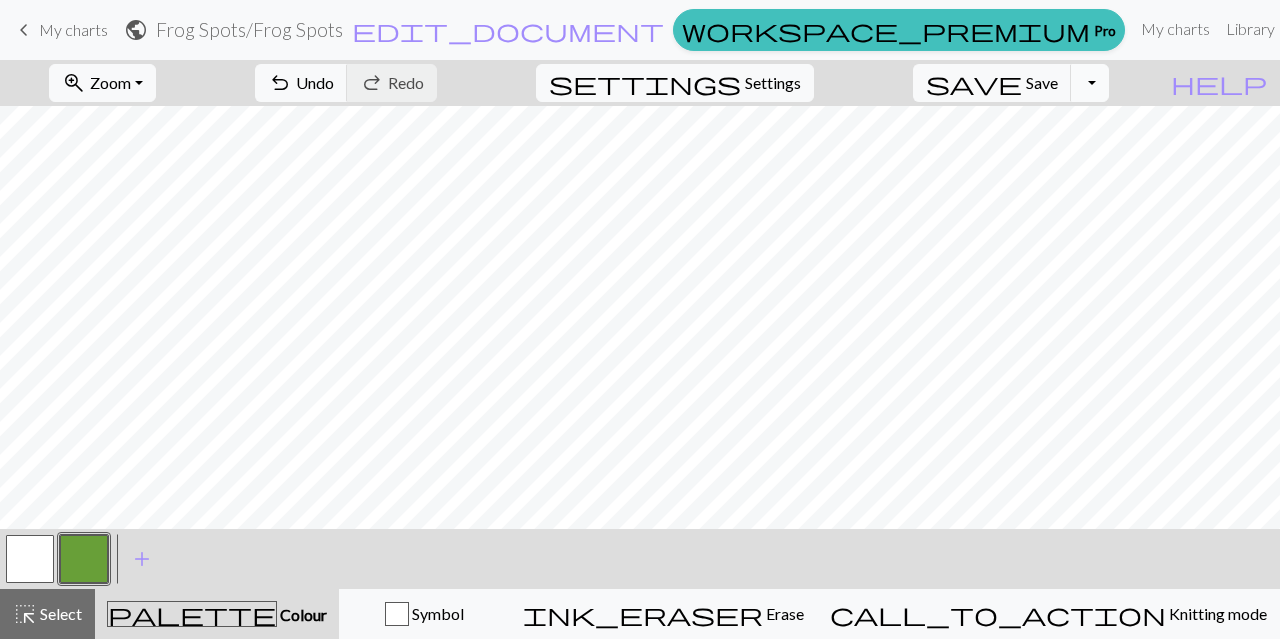 click on "Toggle Dropdown" at bounding box center (1090, 83) 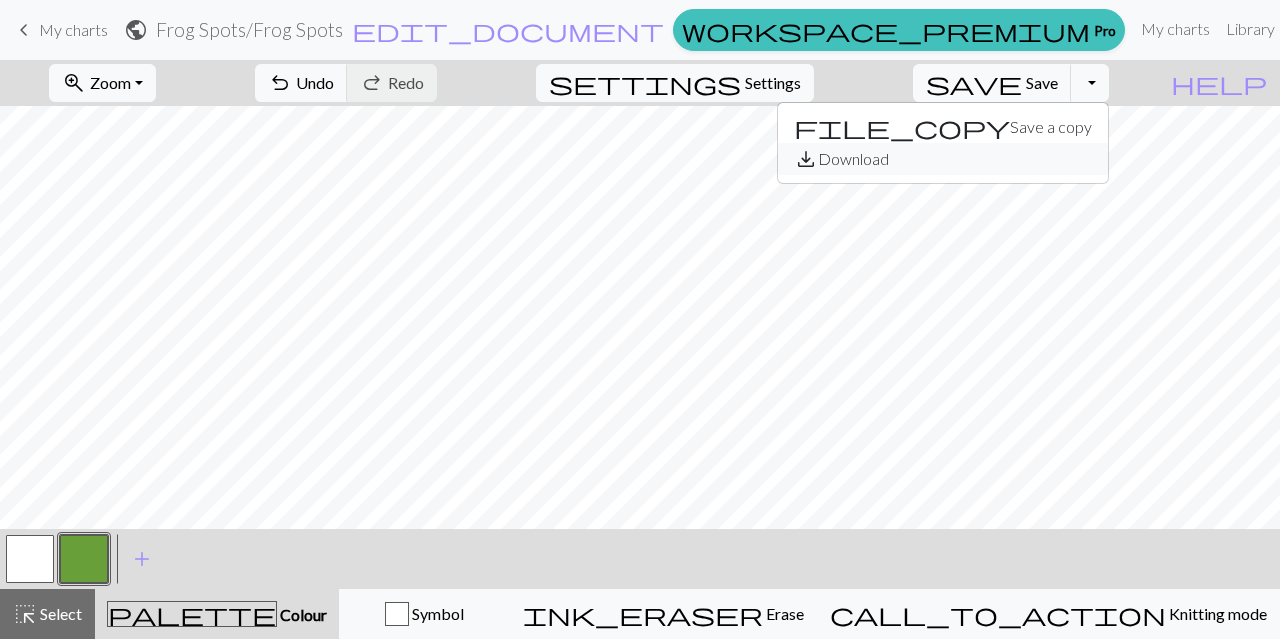 click on "save_alt  Download" at bounding box center [943, 159] 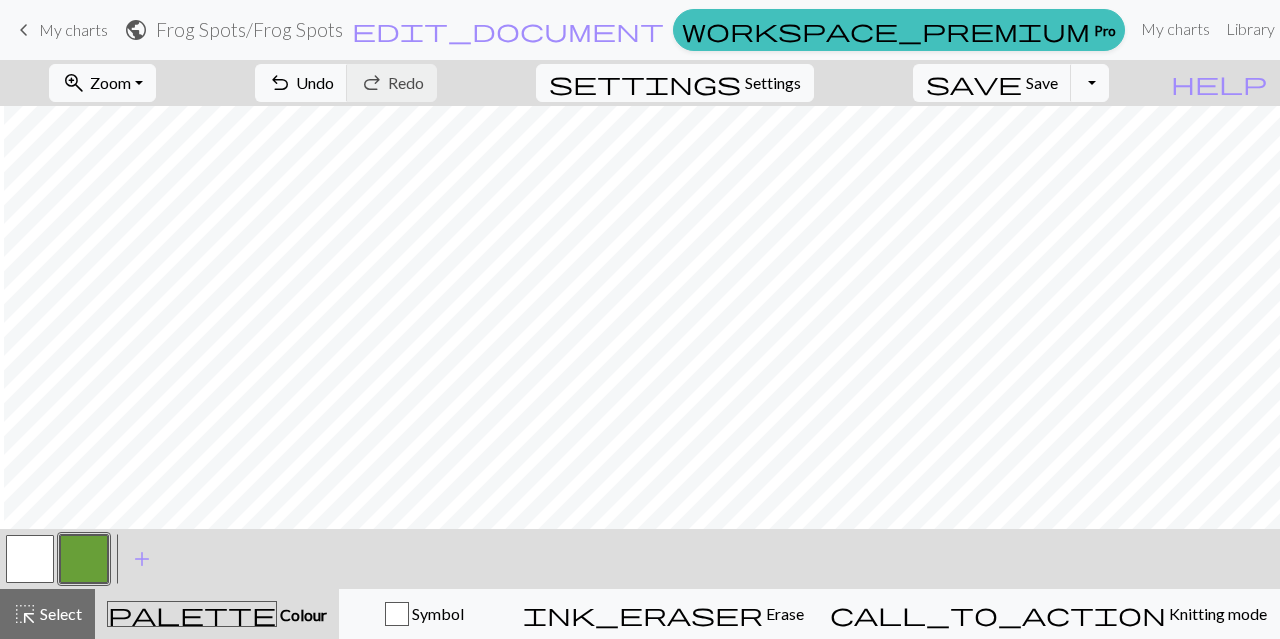 scroll, scrollTop: 0, scrollLeft: 132, axis: horizontal 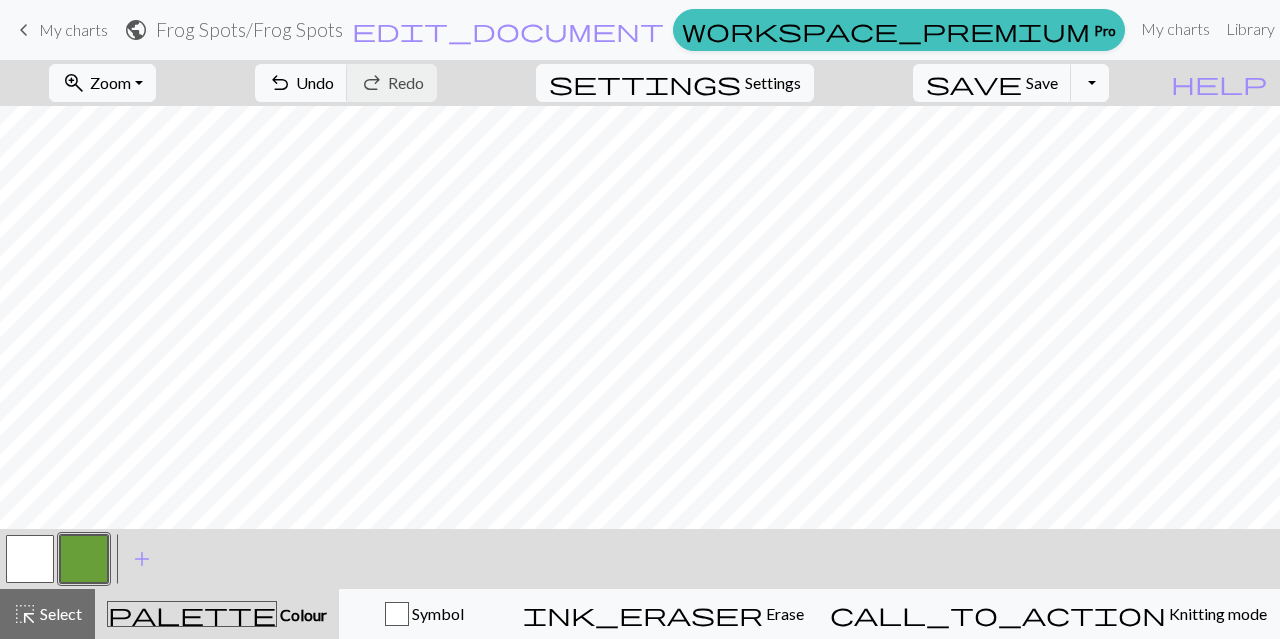 click at bounding box center (30, 559) 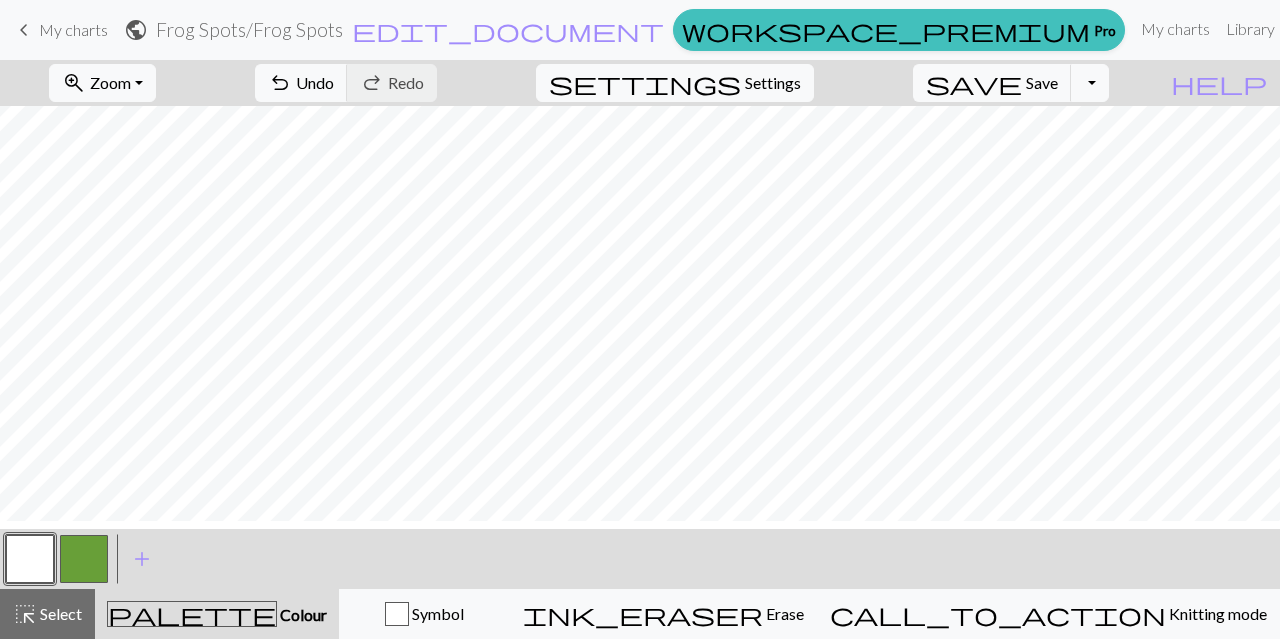 scroll, scrollTop: 104, scrollLeft: 130, axis: both 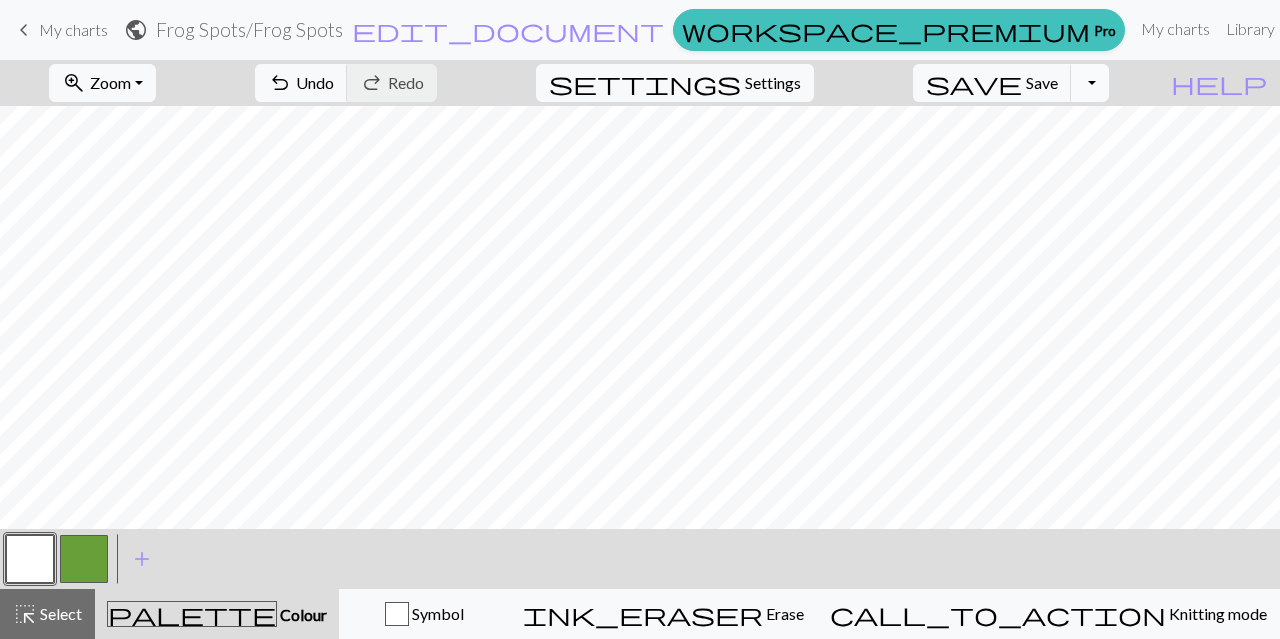 click on "Toggle Dropdown" at bounding box center [1090, 83] 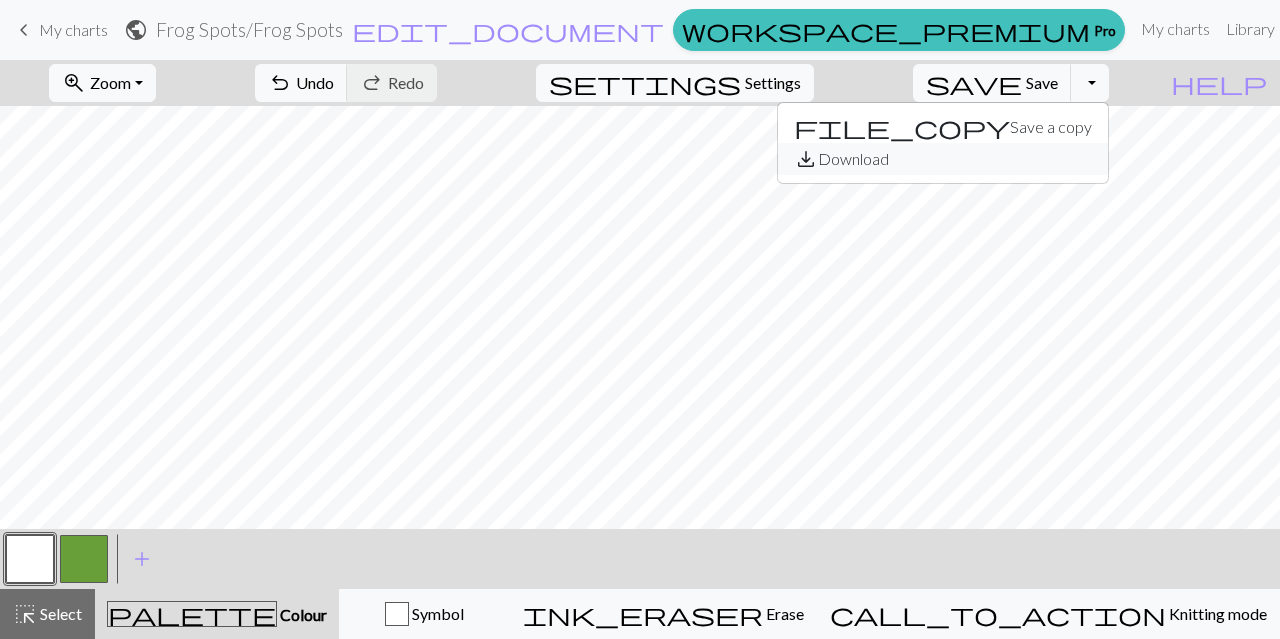 click on "save_alt  Download" at bounding box center [943, 159] 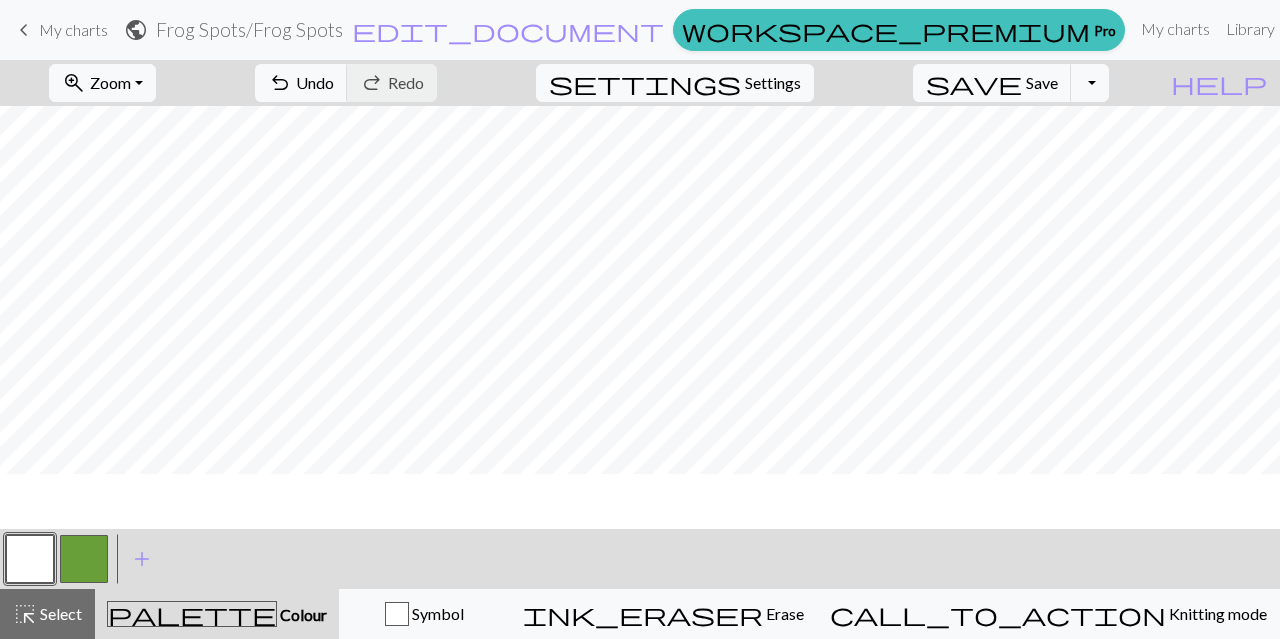 scroll, scrollTop: 89, scrollLeft: 130, axis: both 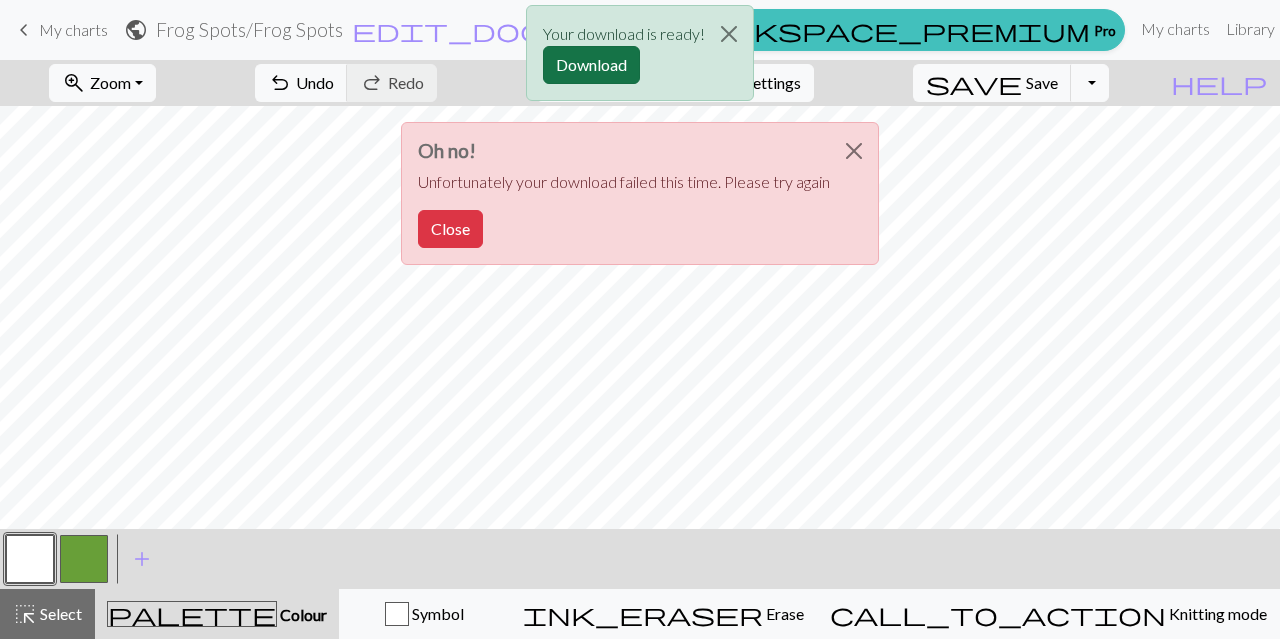 click on "Download" at bounding box center [591, 65] 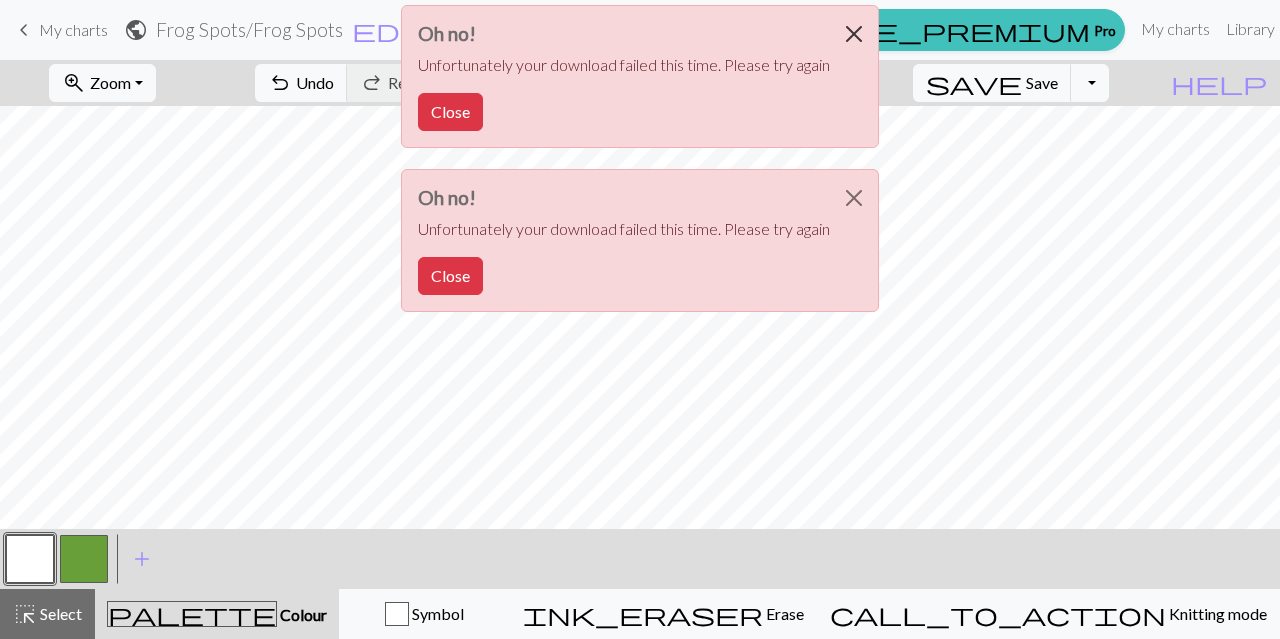 click at bounding box center [854, 34] 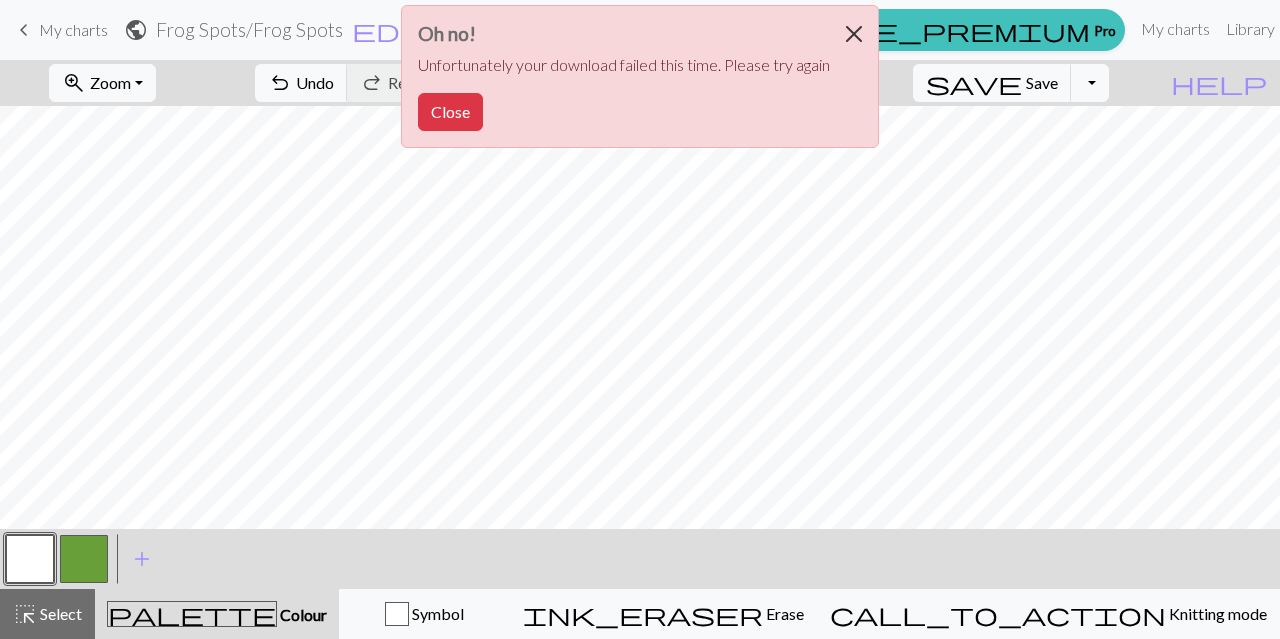 click at bounding box center [854, 34] 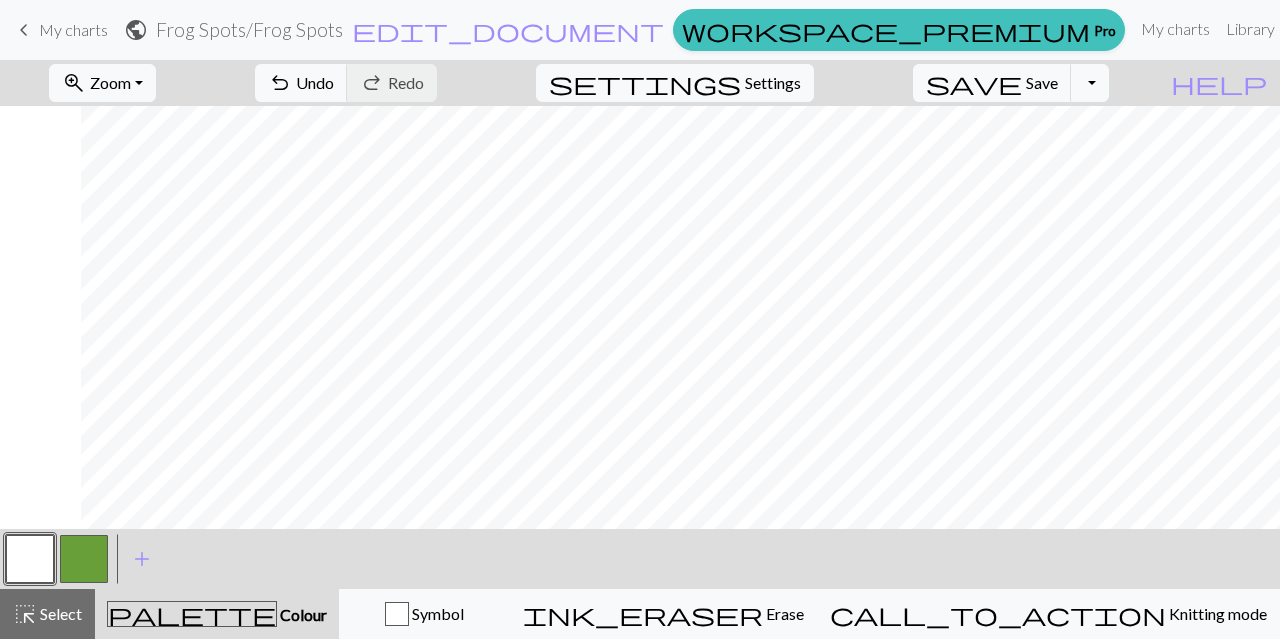 scroll, scrollTop: 90, scrollLeft: 392, axis: both 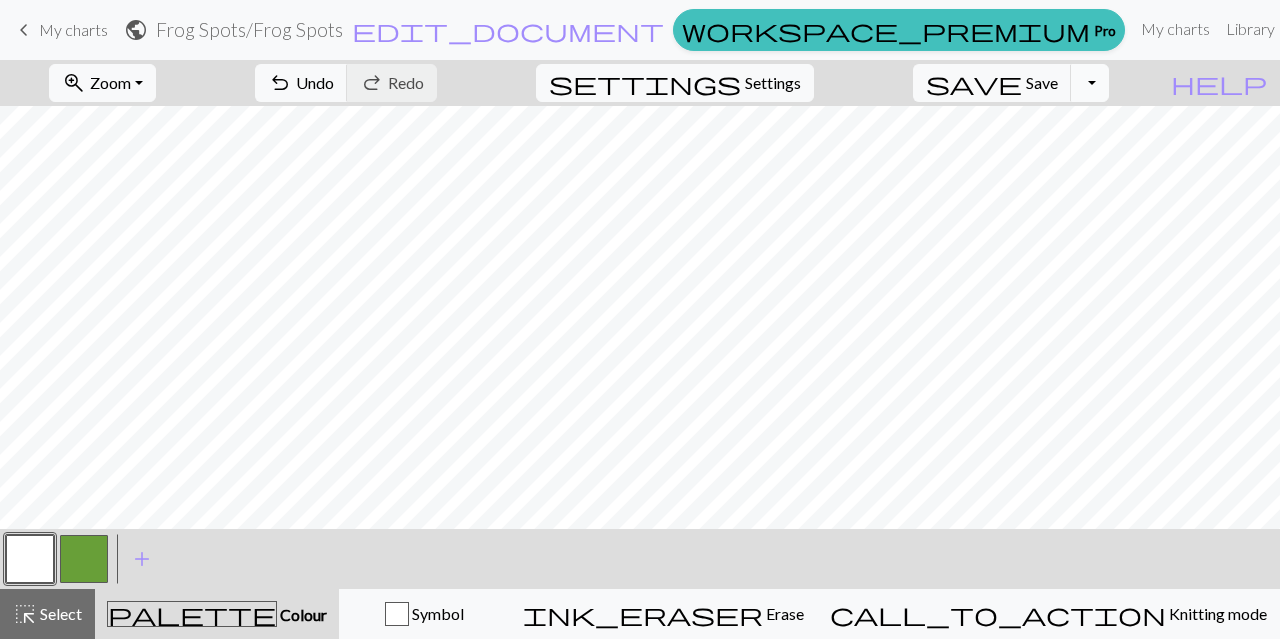 click on "Toggle Dropdown" at bounding box center (1090, 83) 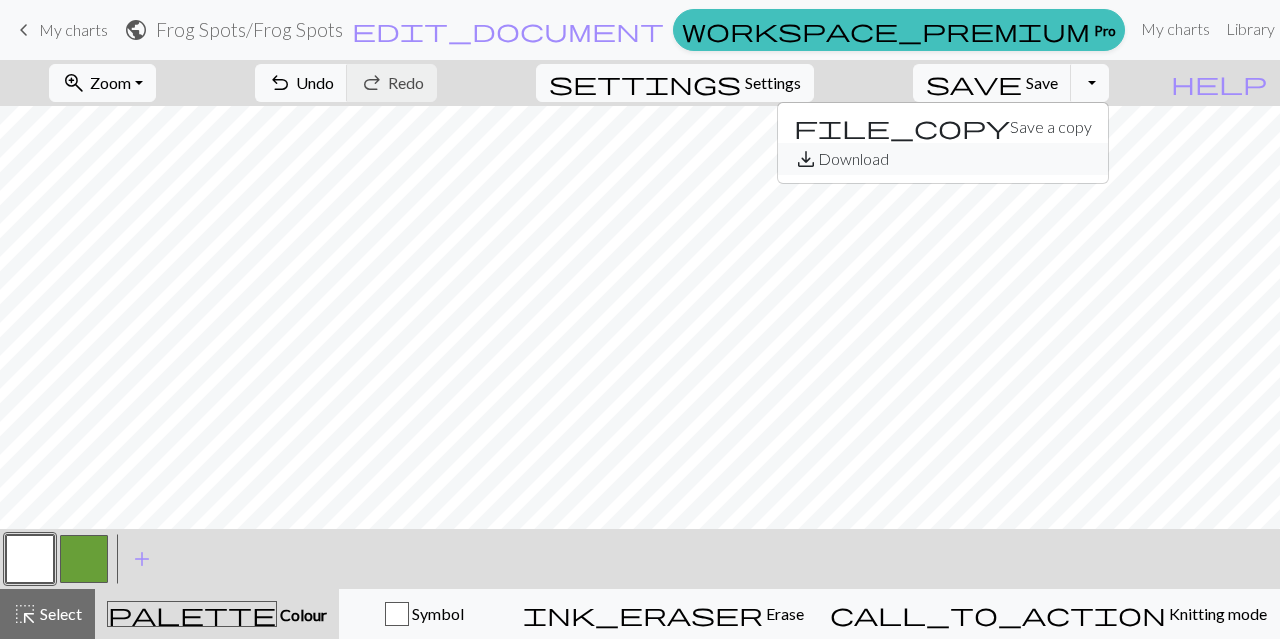 click on "save_alt  Download" at bounding box center (943, 159) 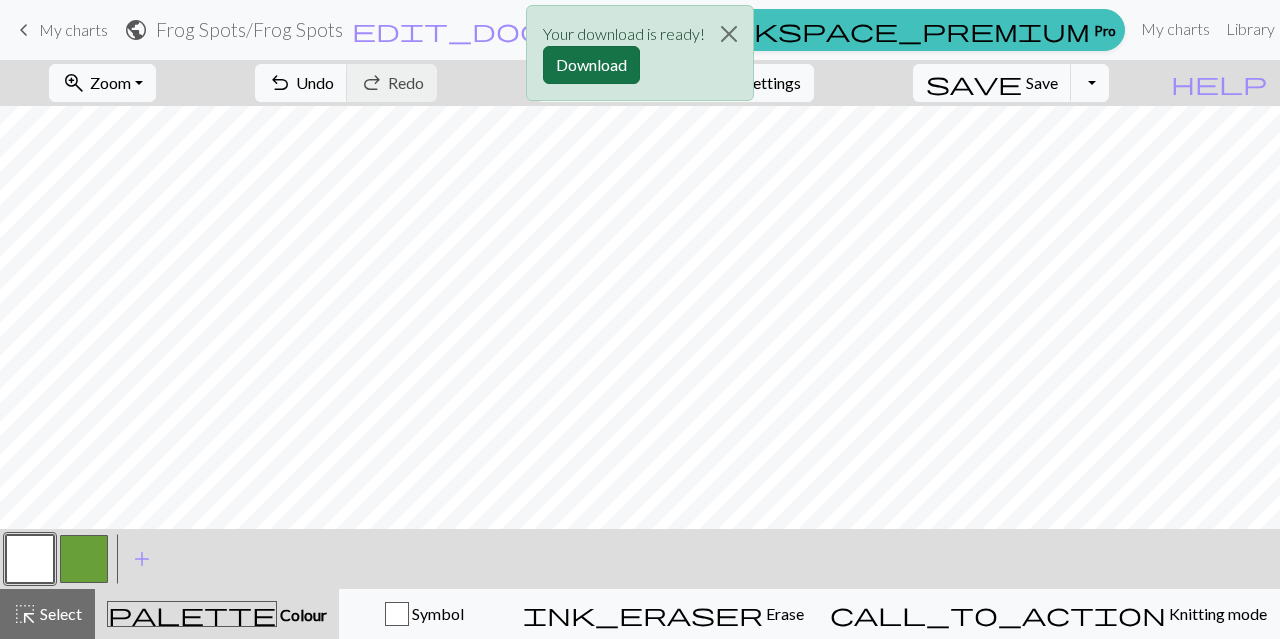 click on "Download" at bounding box center [591, 65] 